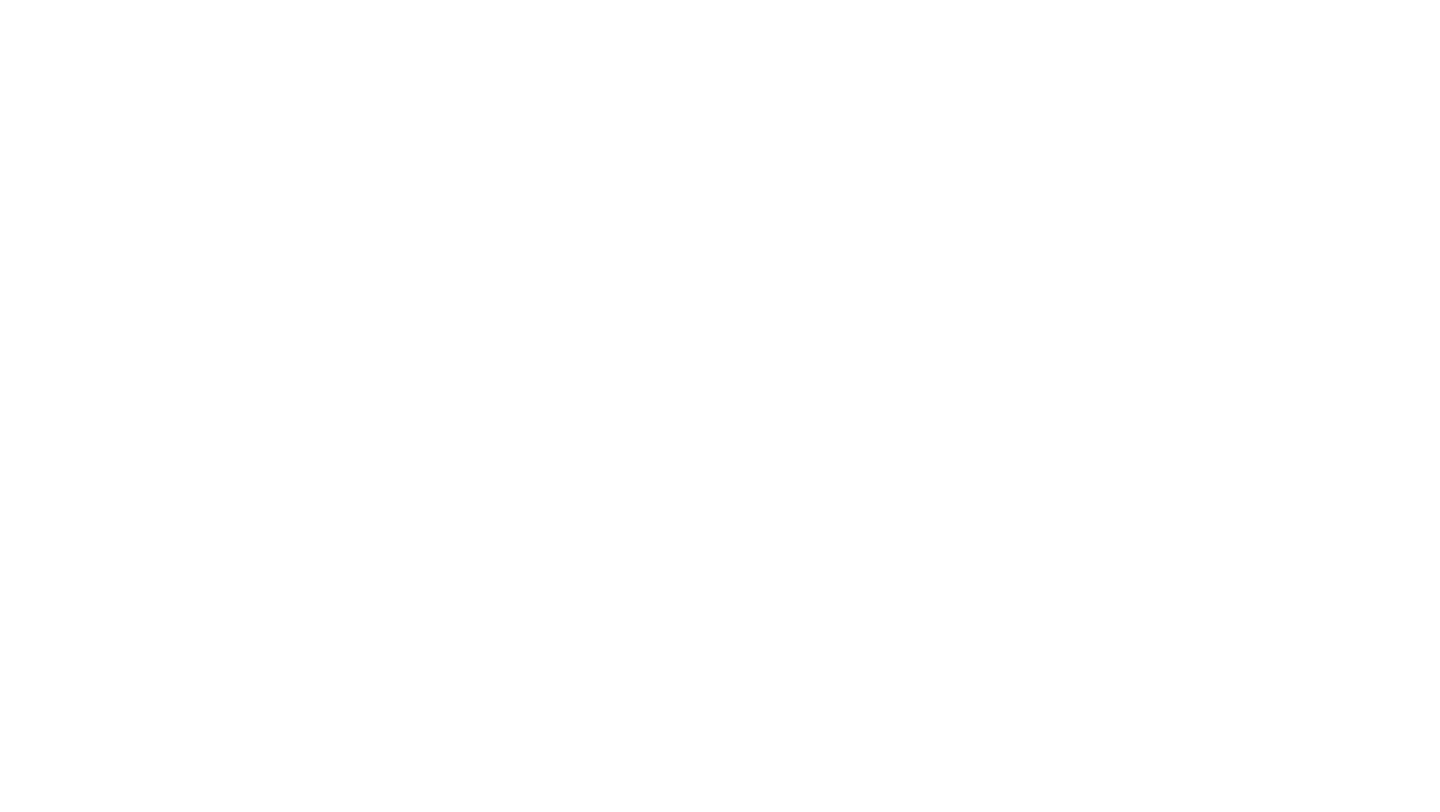 scroll, scrollTop: 0, scrollLeft: 0, axis: both 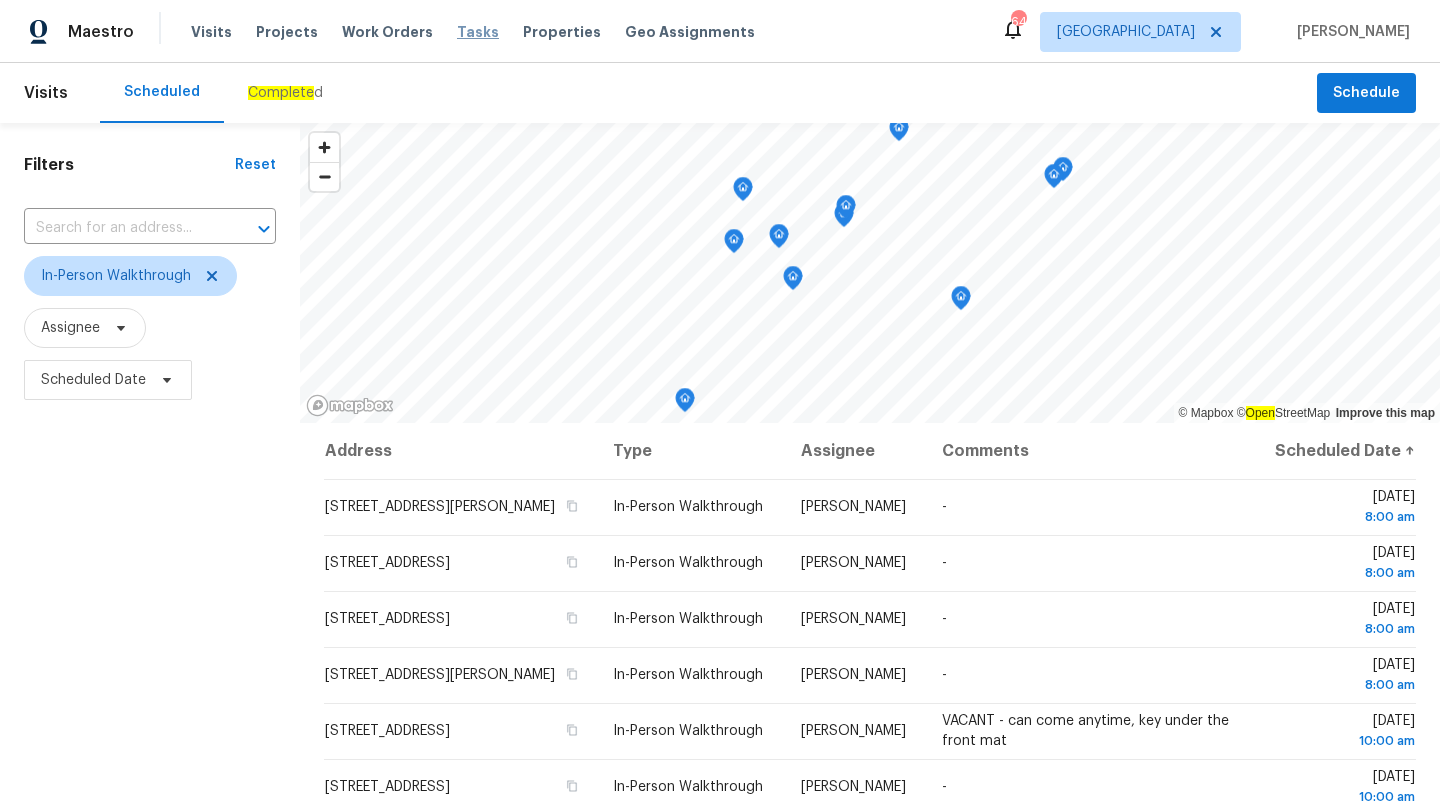 click on "Tasks" at bounding box center [478, 32] 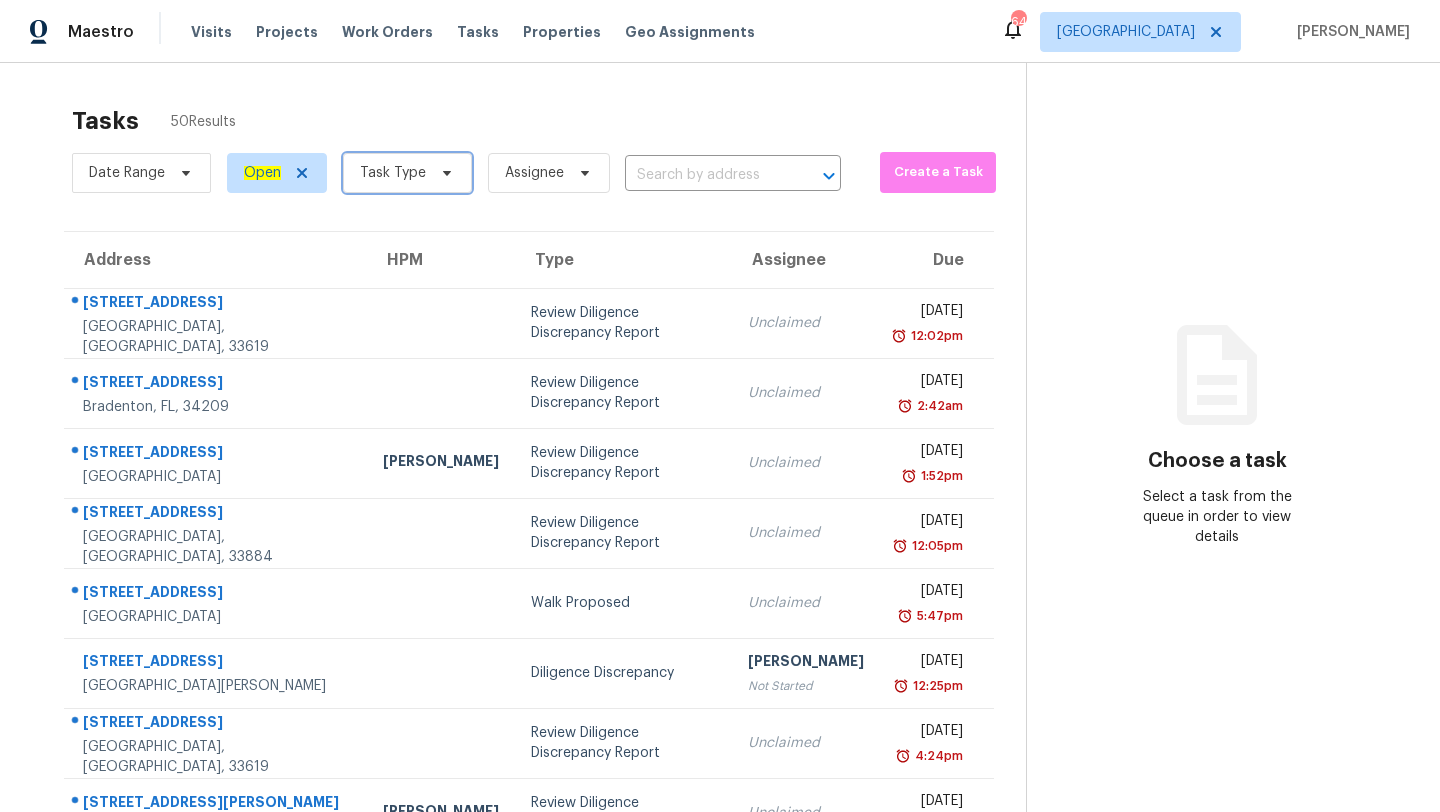 click on "Task Type" at bounding box center (393, 173) 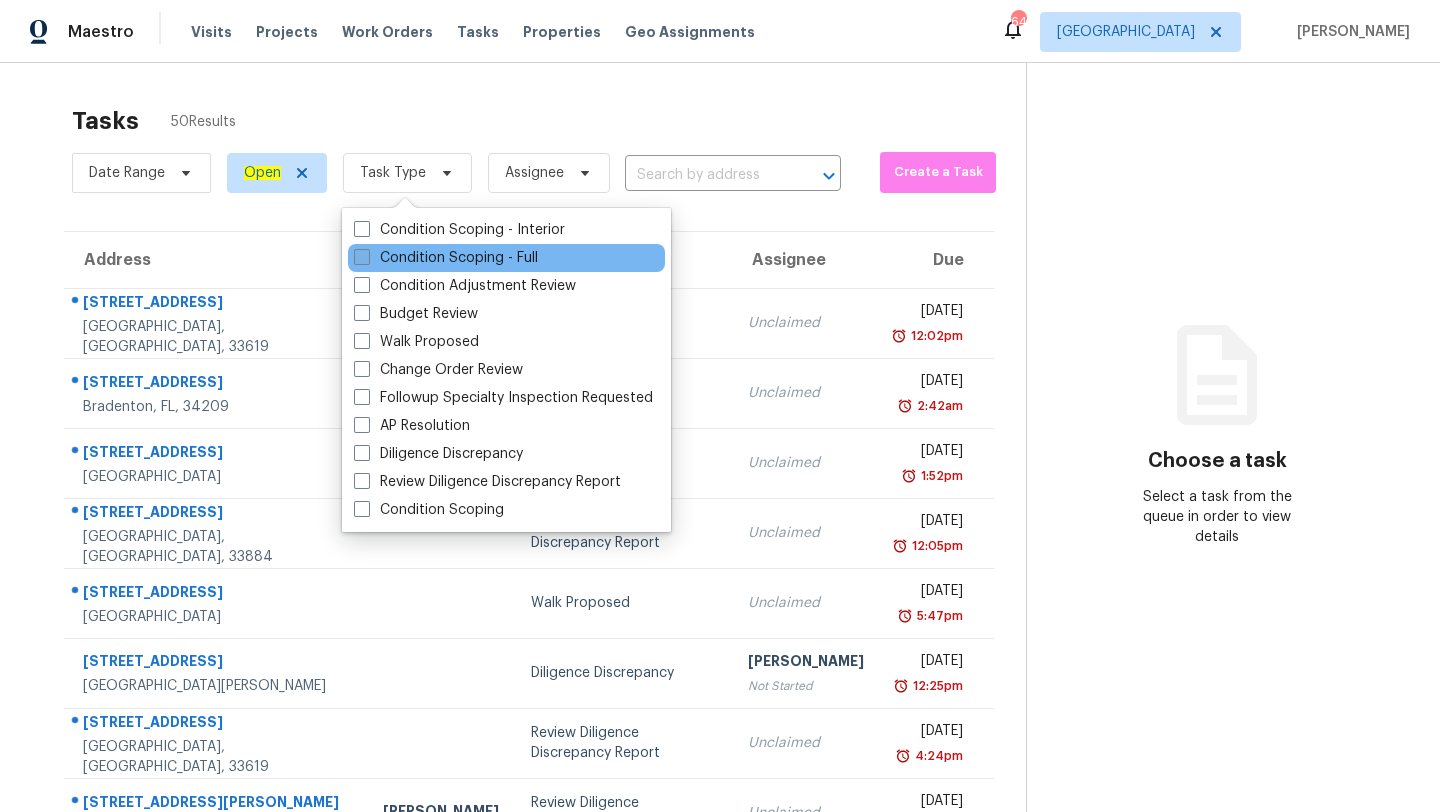 click on "Condition Scoping - Full" at bounding box center (446, 258) 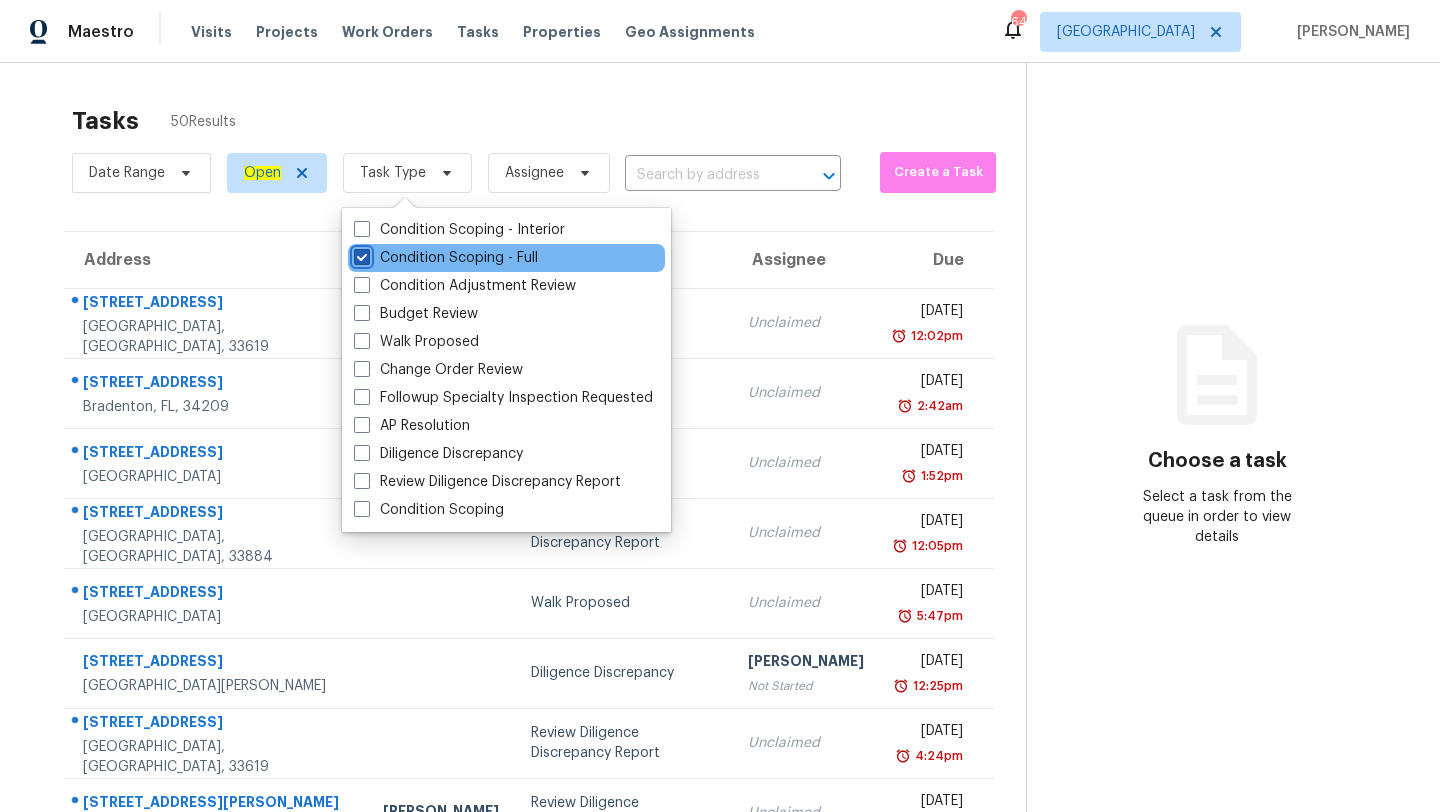 checkbox on "true" 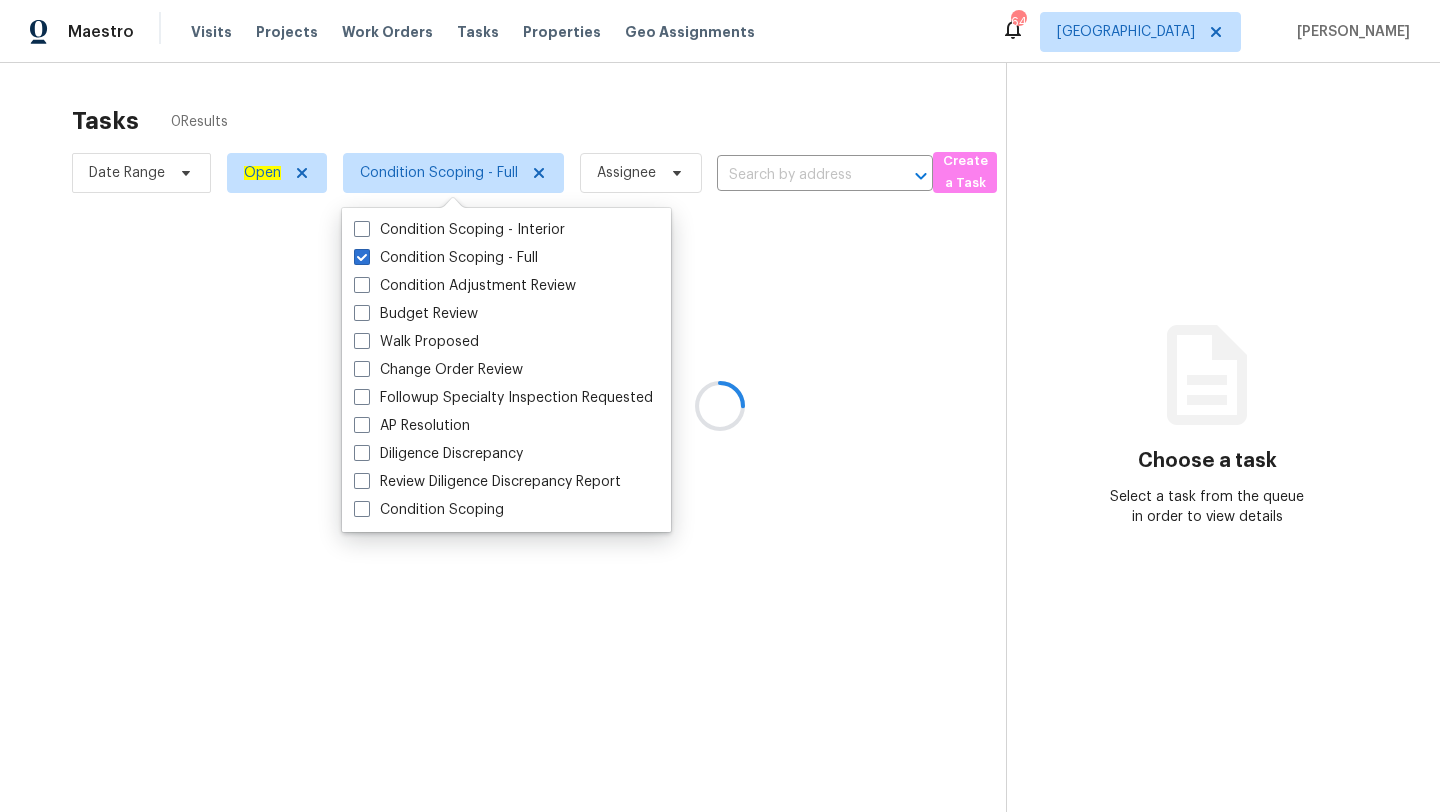 click at bounding box center (720, 406) 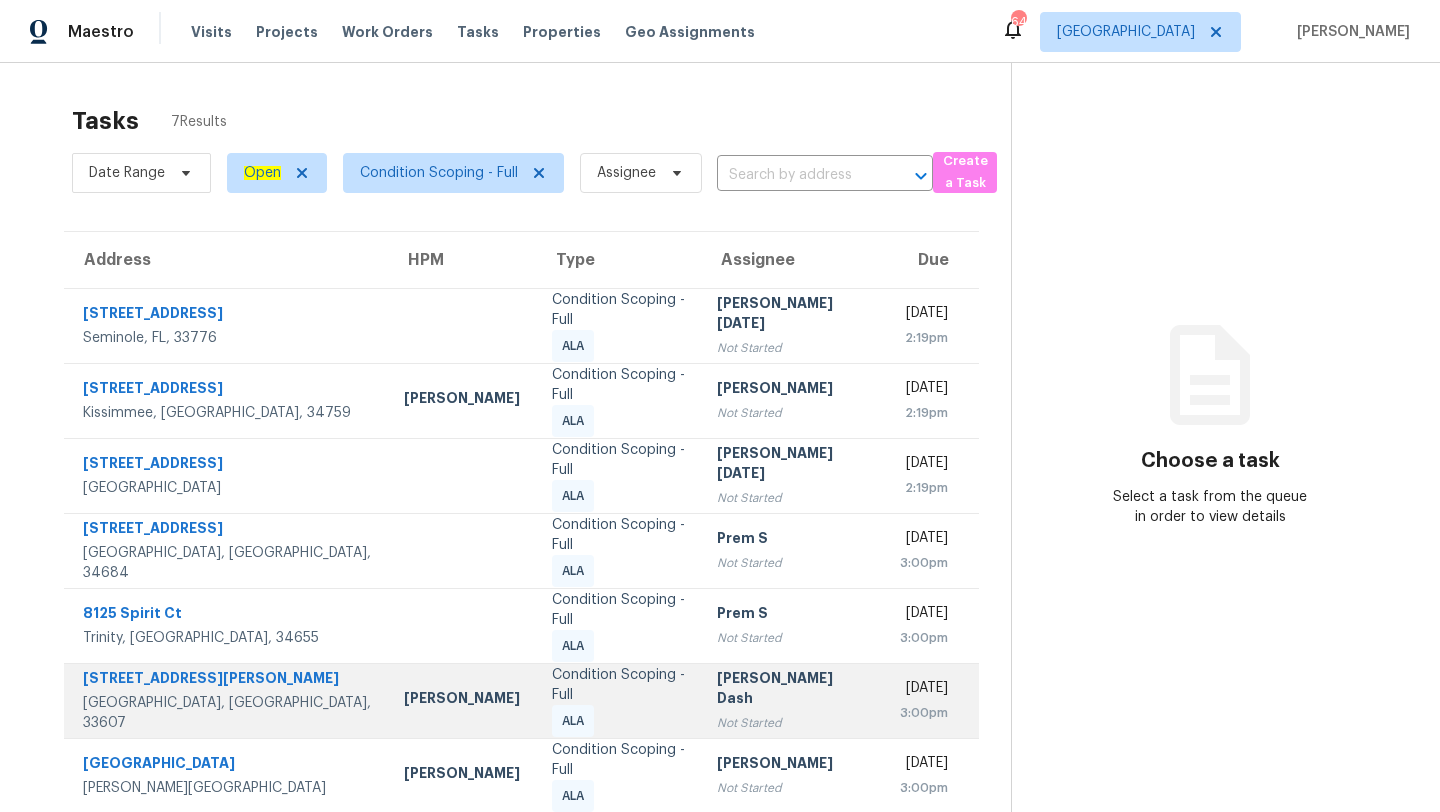 scroll, scrollTop: 63, scrollLeft: 0, axis: vertical 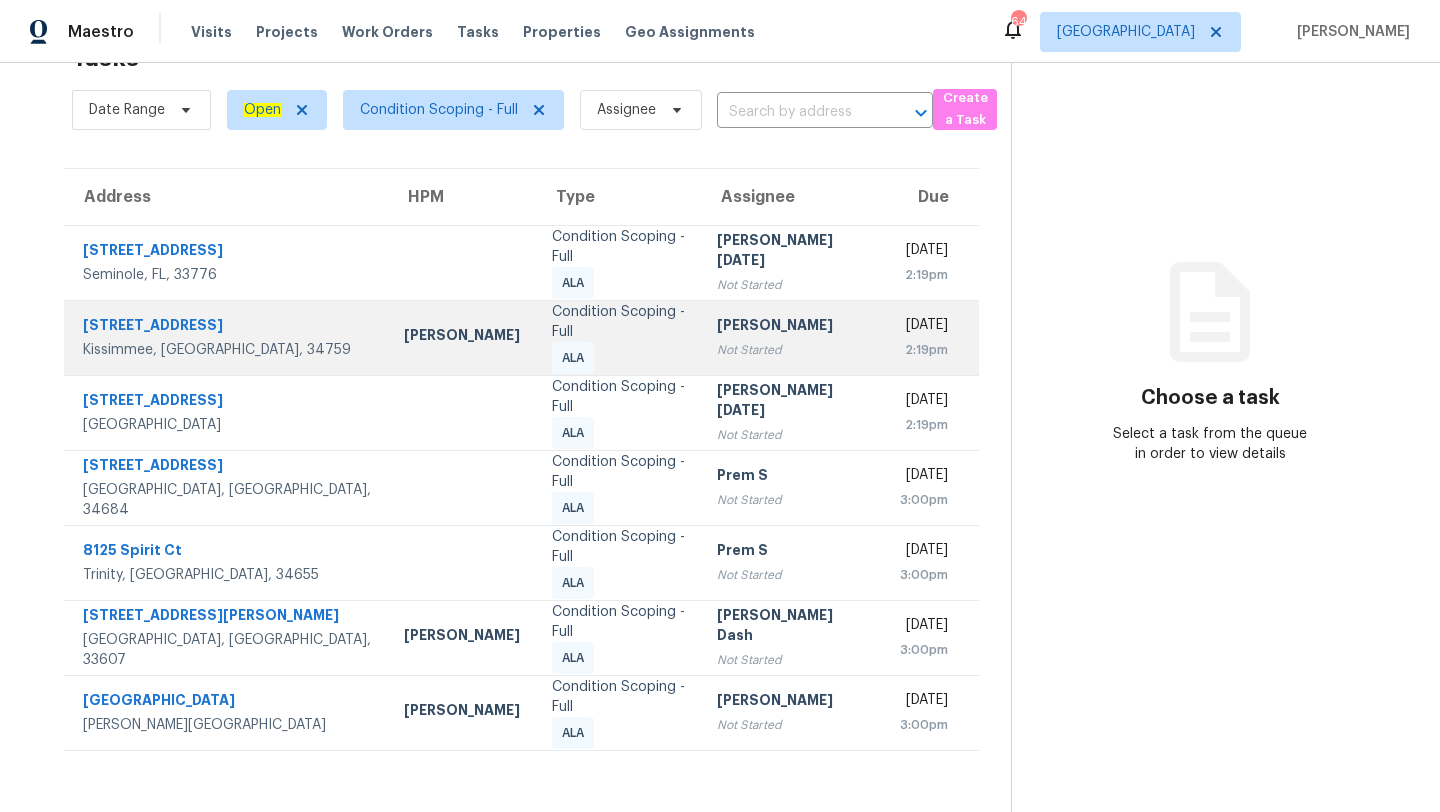 click on "[DATE] 2:19pm" at bounding box center (931, 337) 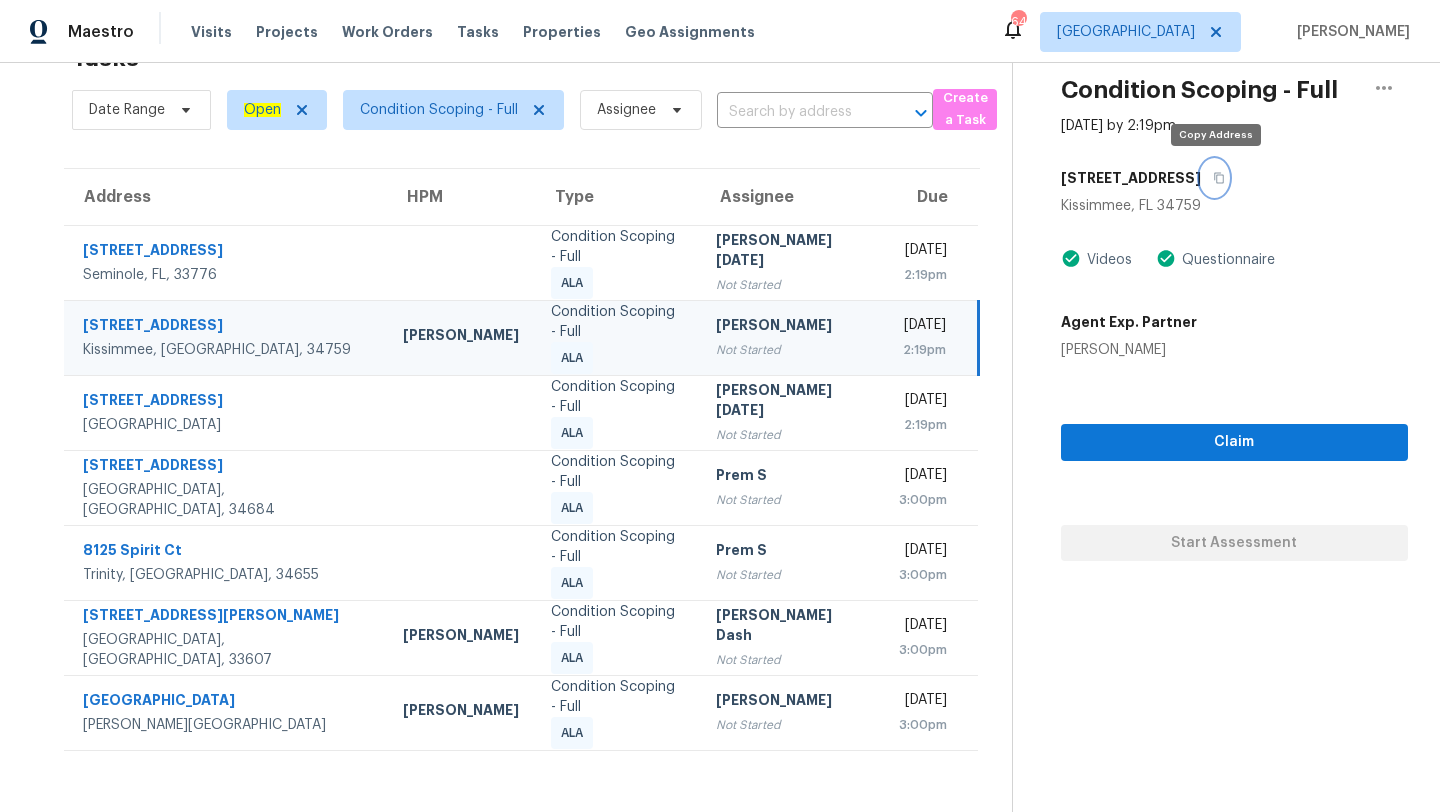 click 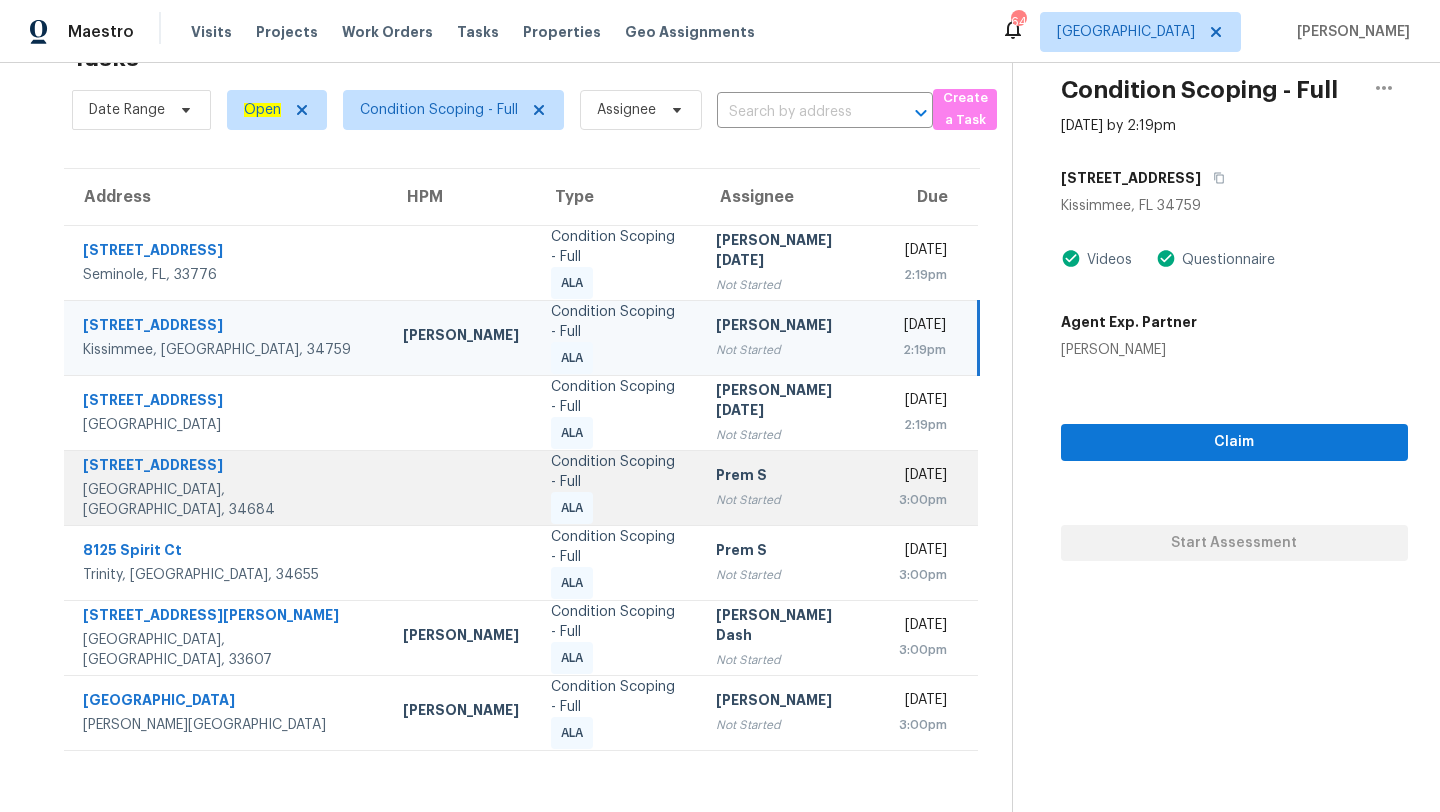 click on "Condition Scoping - Full ALA" at bounding box center [617, 488] 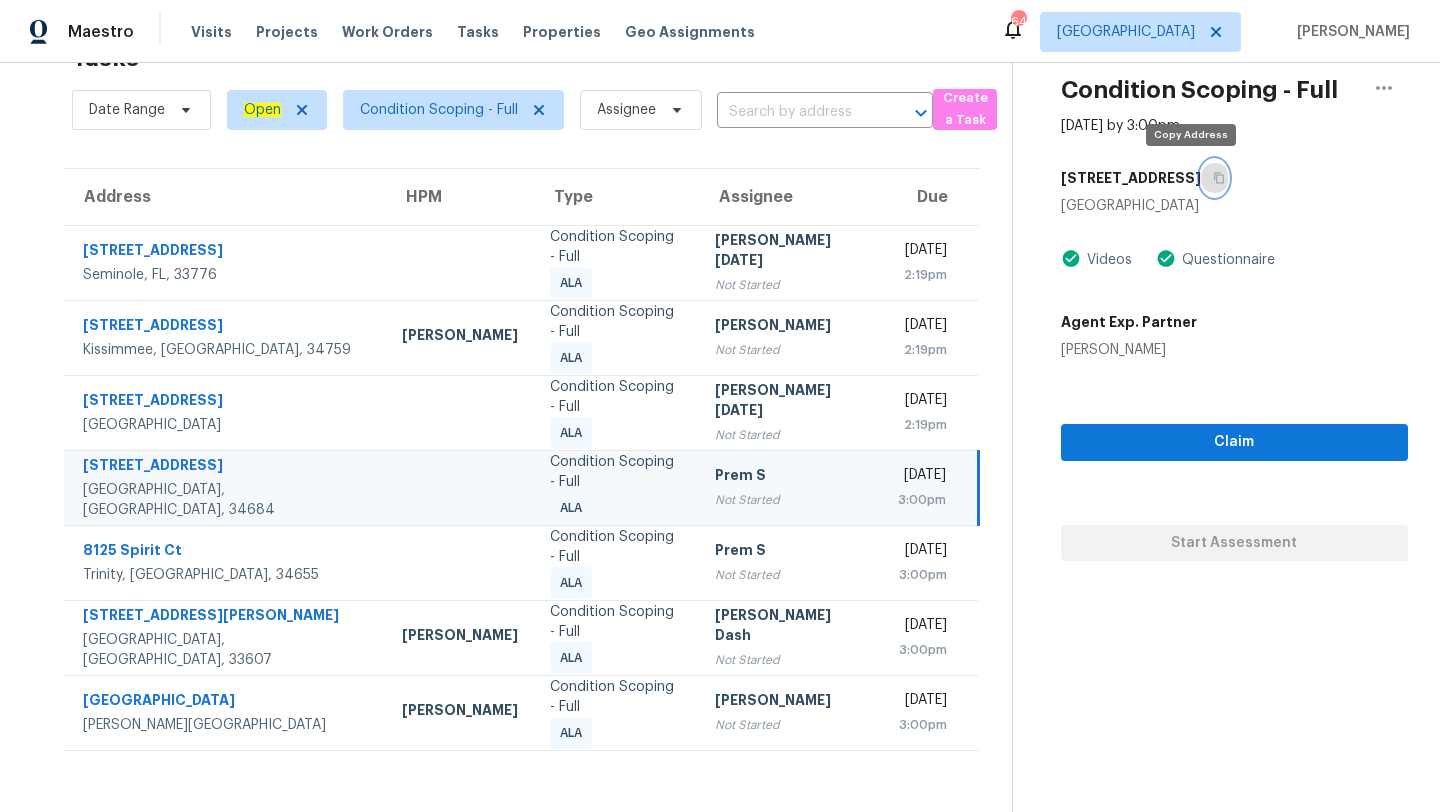 click at bounding box center (1214, 178) 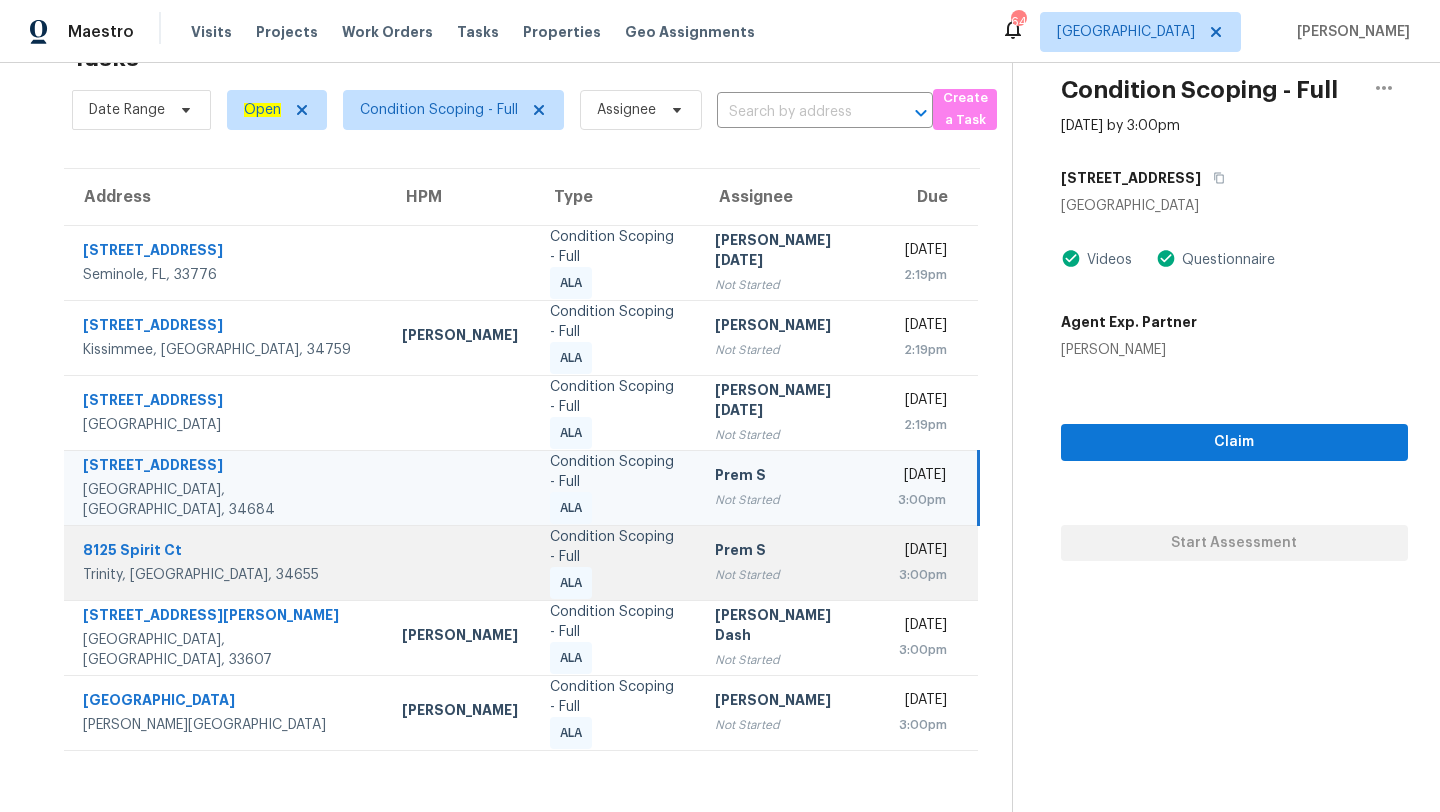 click on "Prem S" at bounding box center (790, 552) 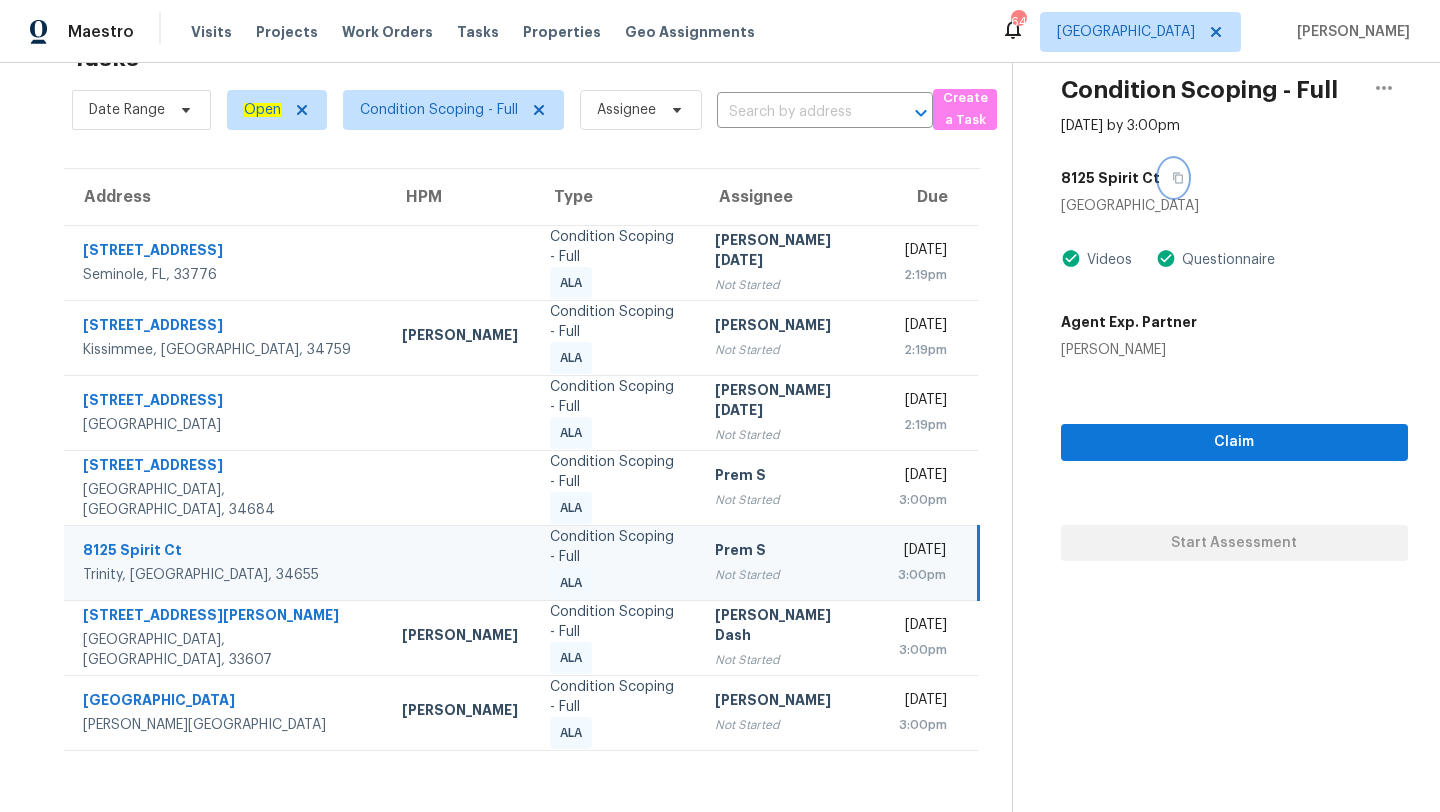 click at bounding box center [1173, 178] 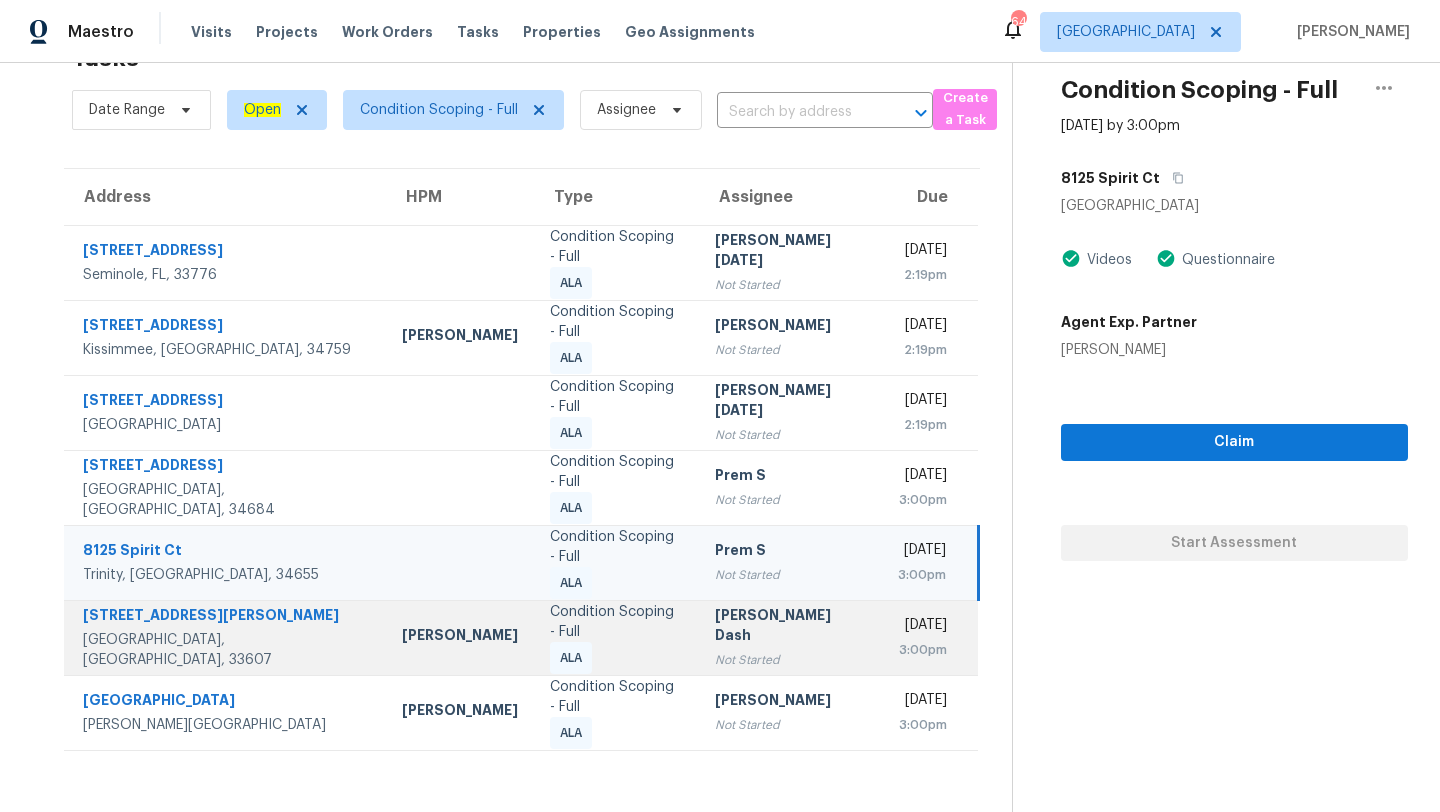 click on "[PERSON_NAME]" at bounding box center (460, 637) 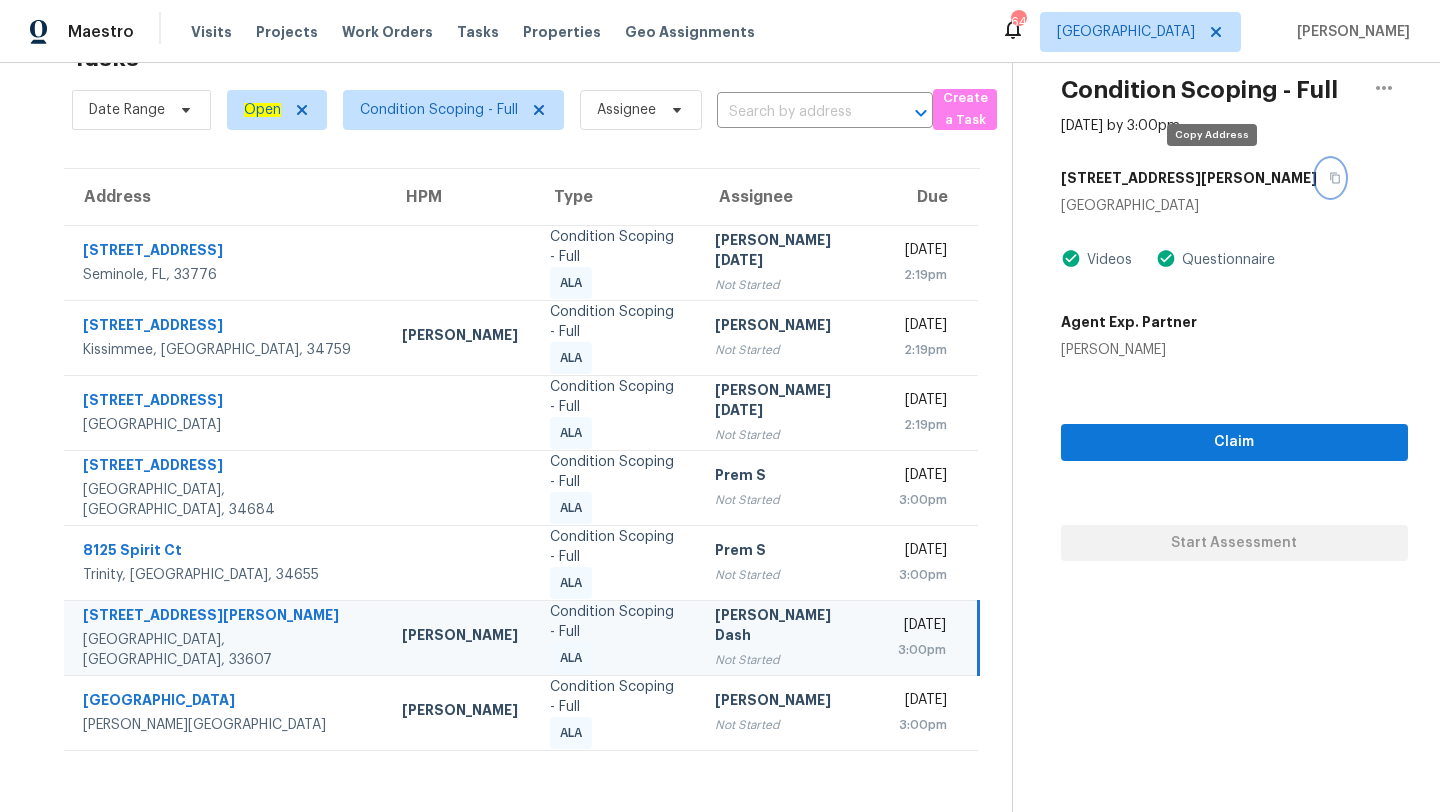 click at bounding box center [1330, 178] 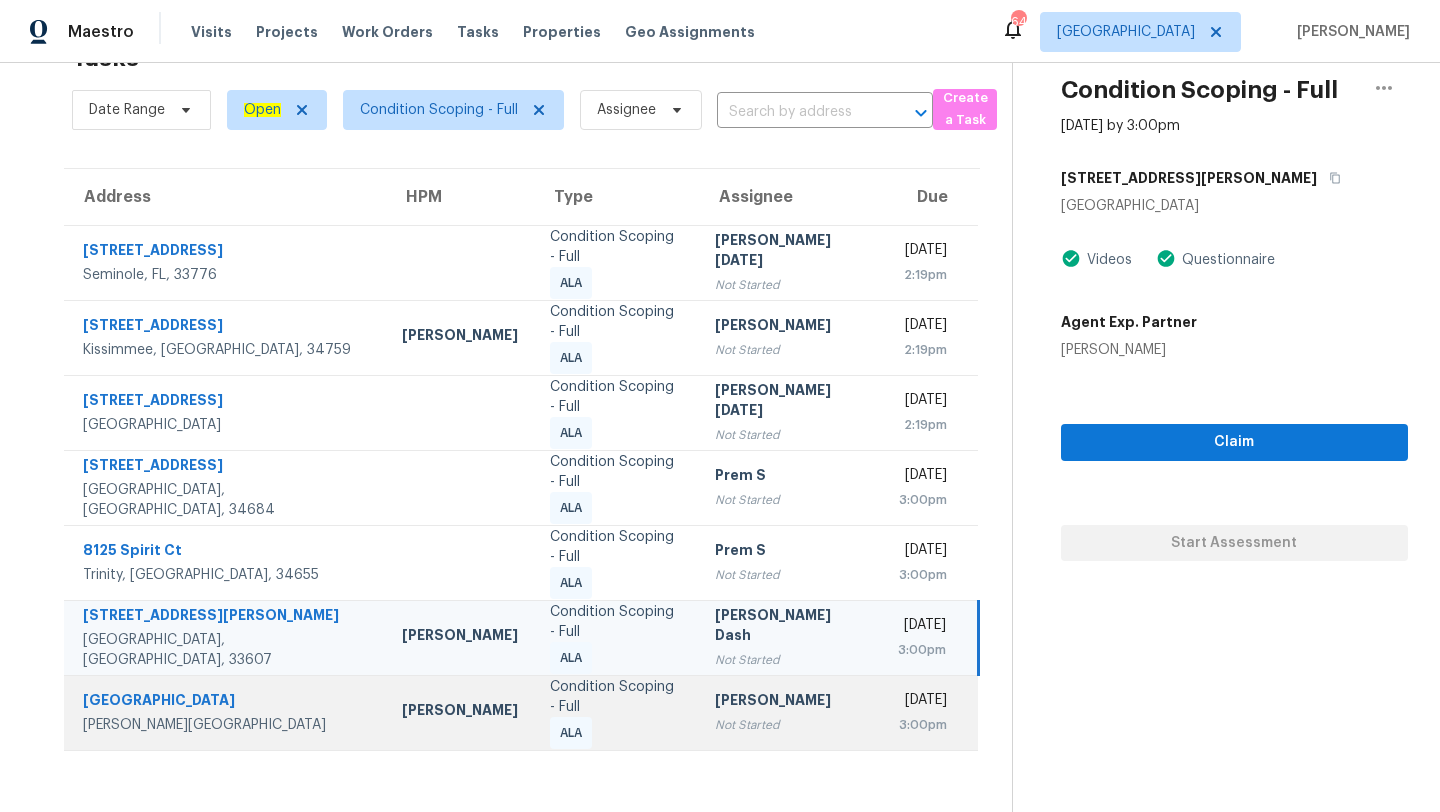 click on "Condition Scoping - Full ALA" at bounding box center (616, 713) 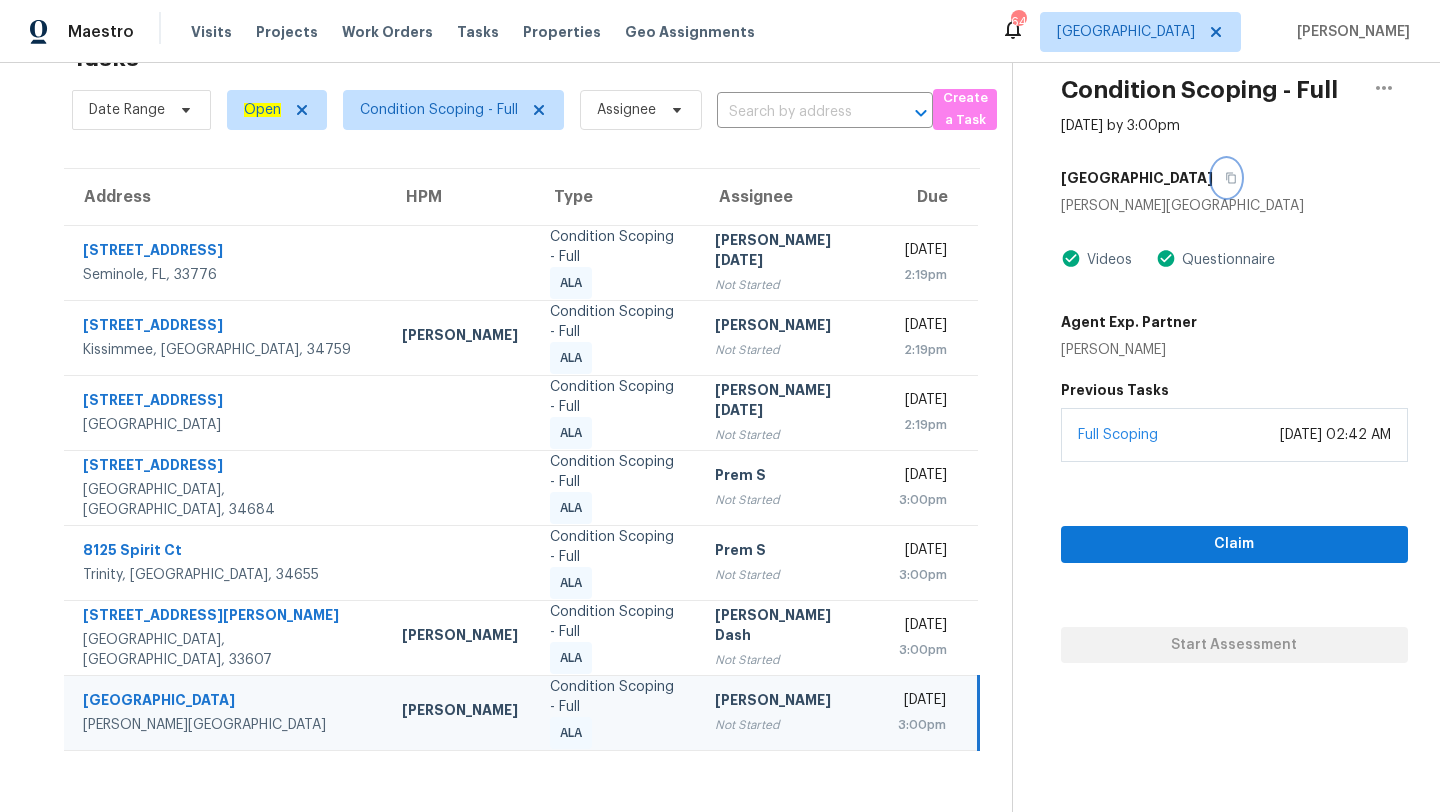 click 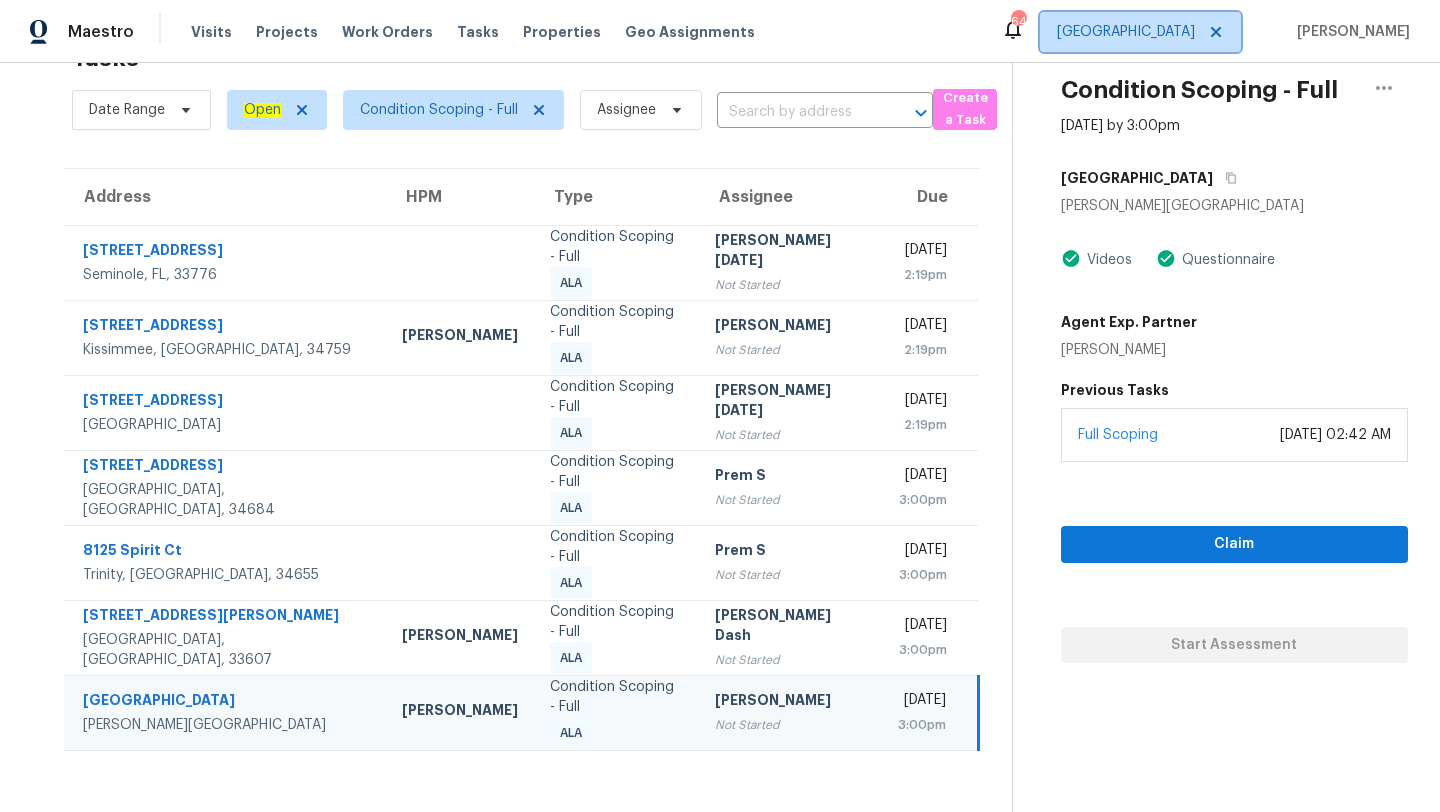 click on "[GEOGRAPHIC_DATA]" at bounding box center (1140, 32) 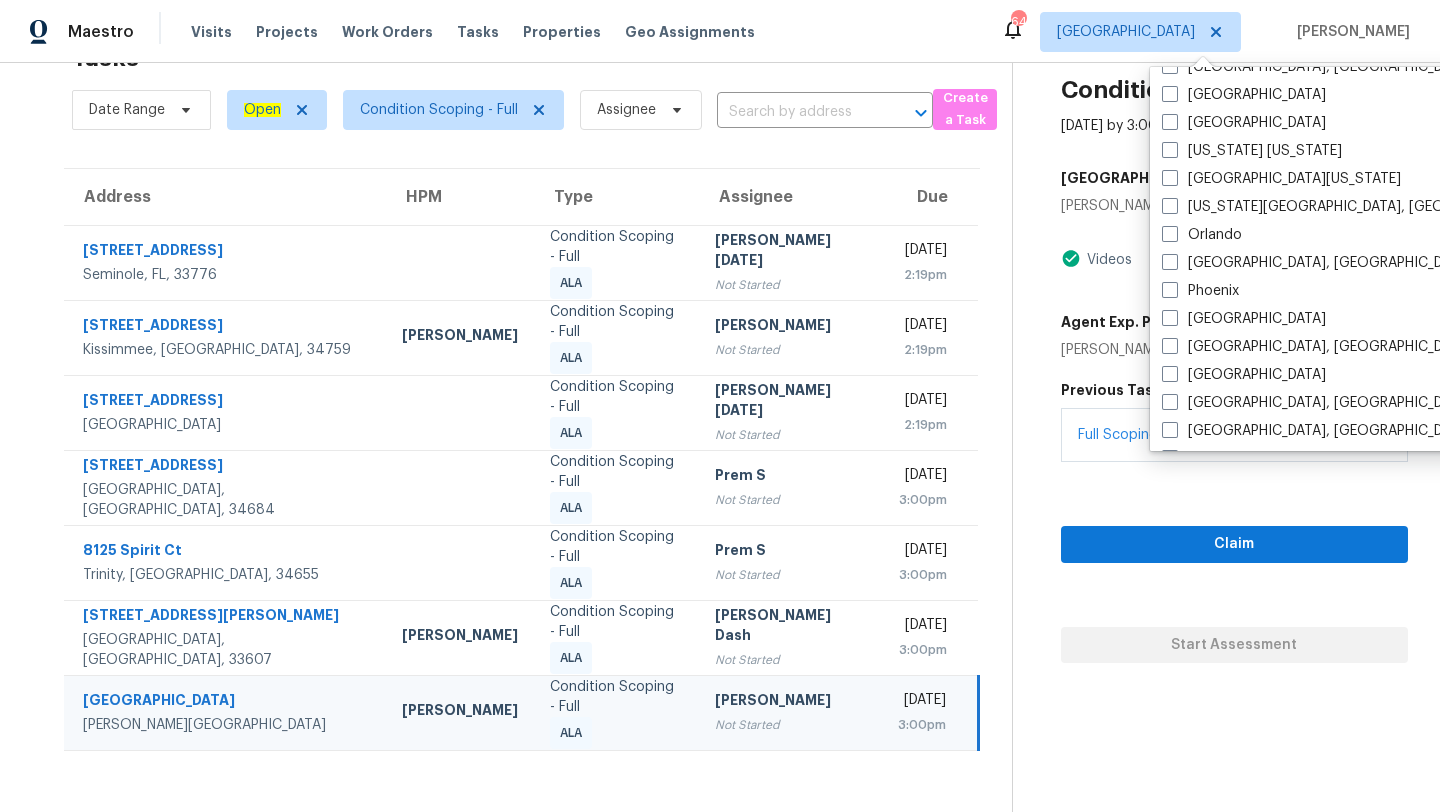 scroll, scrollTop: 858, scrollLeft: 0, axis: vertical 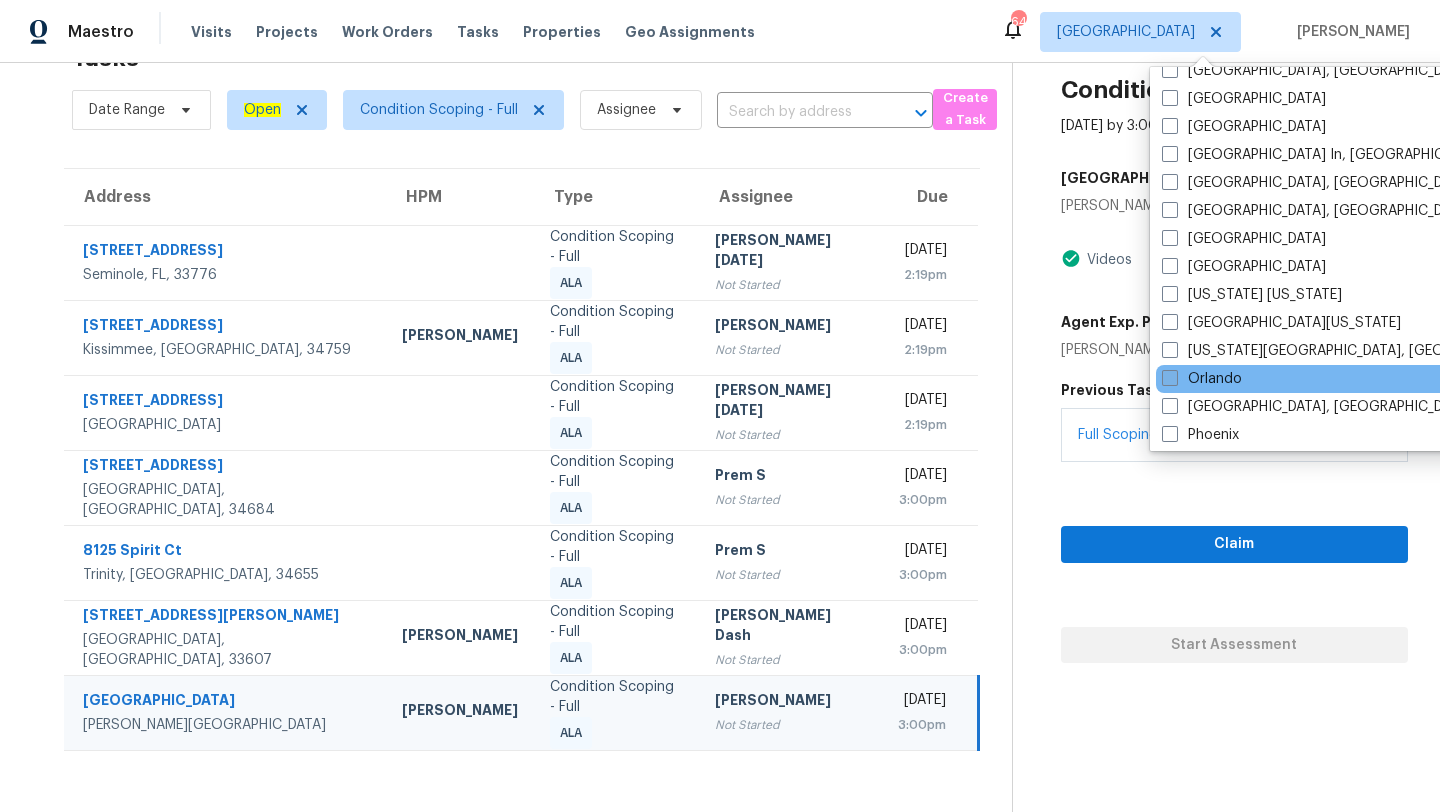 click on "Orlando" at bounding box center (1202, 379) 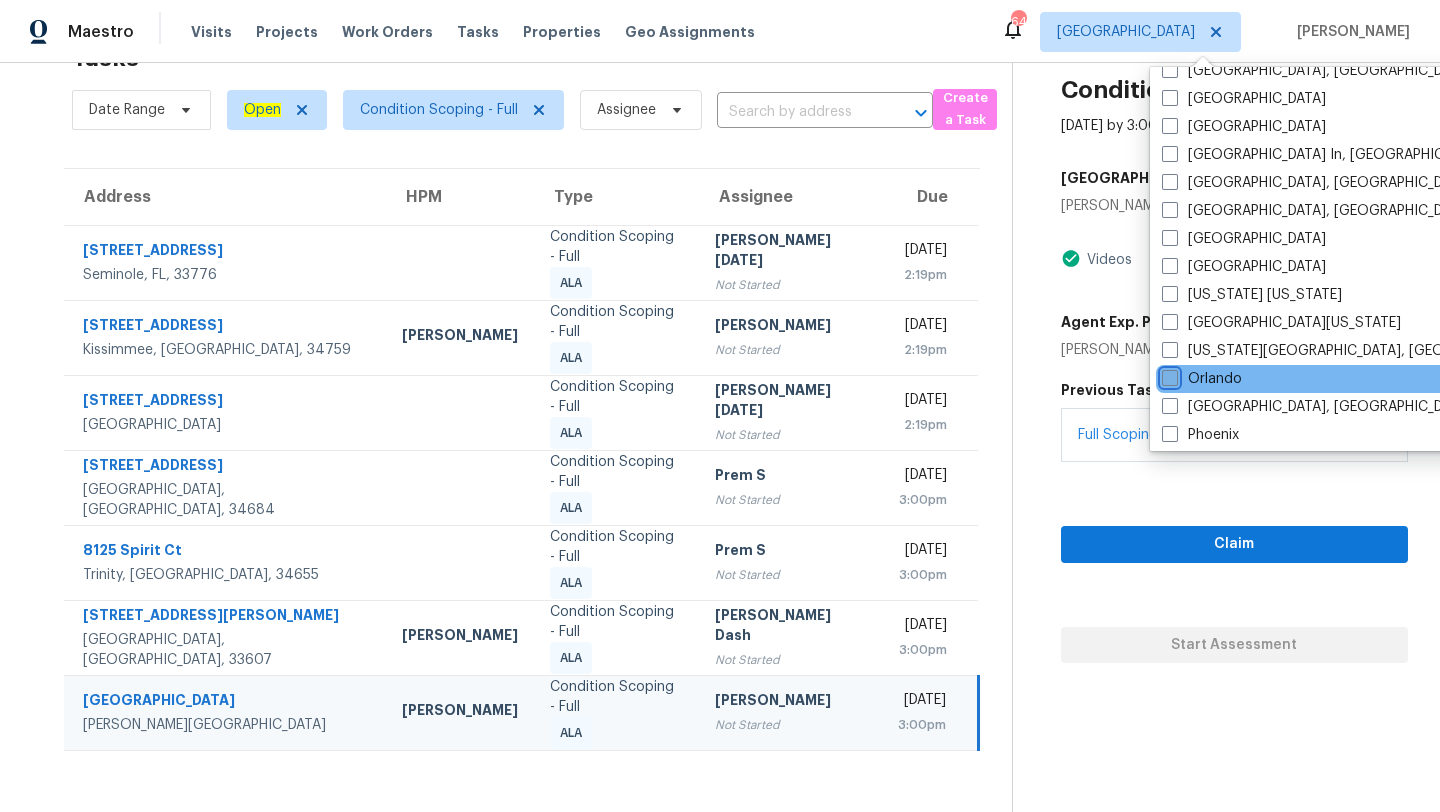 click on "Orlando" at bounding box center [1168, 375] 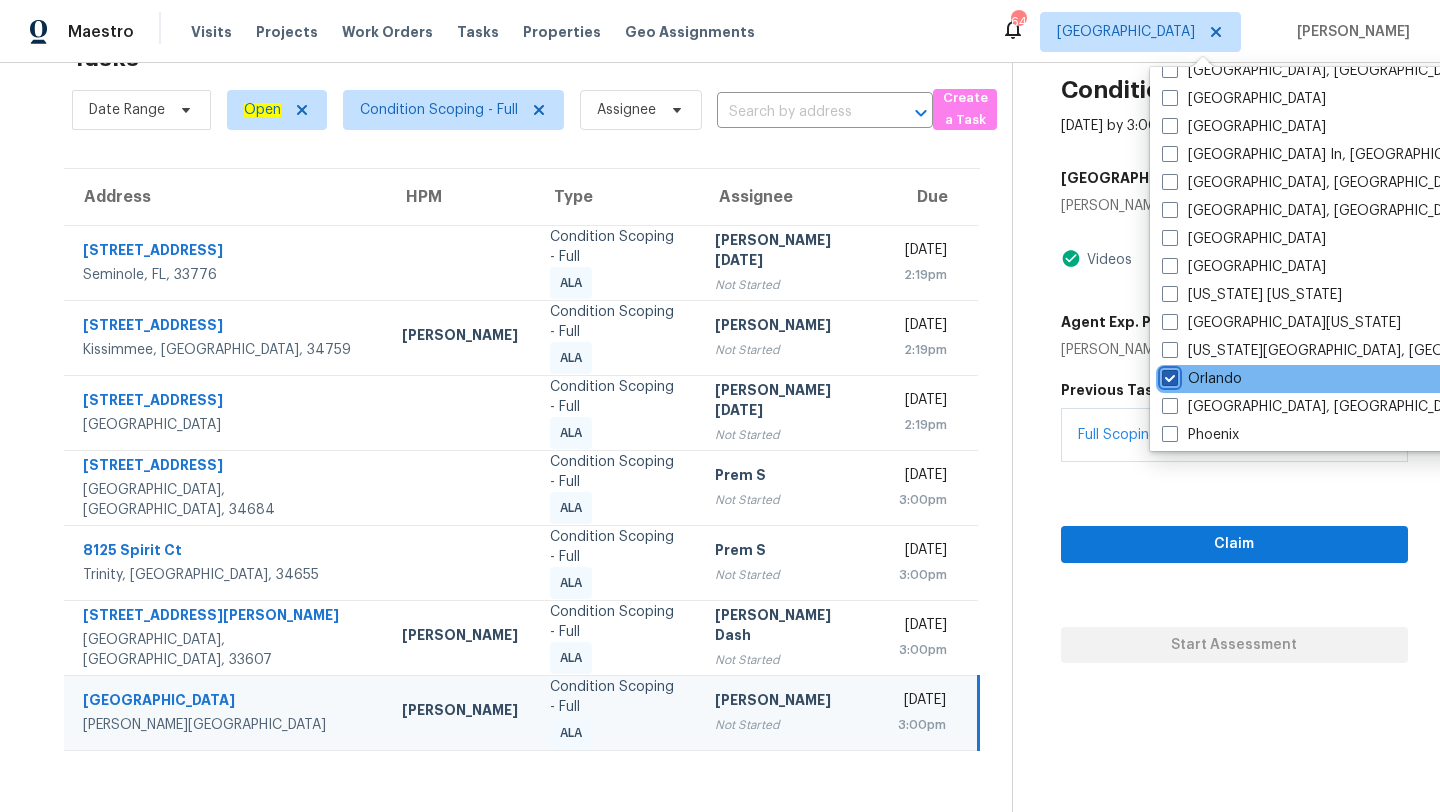 checkbox on "true" 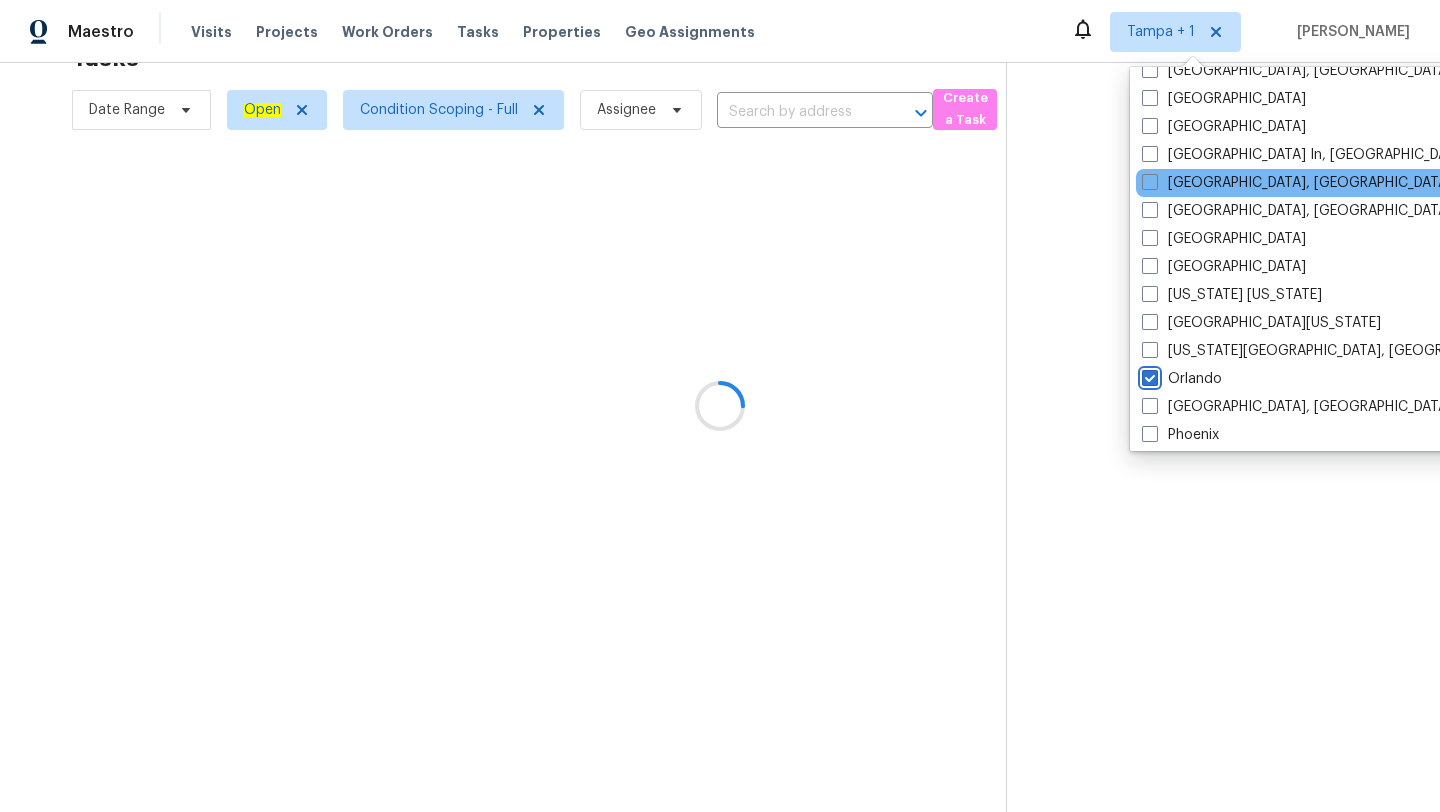 scroll, scrollTop: 0, scrollLeft: 0, axis: both 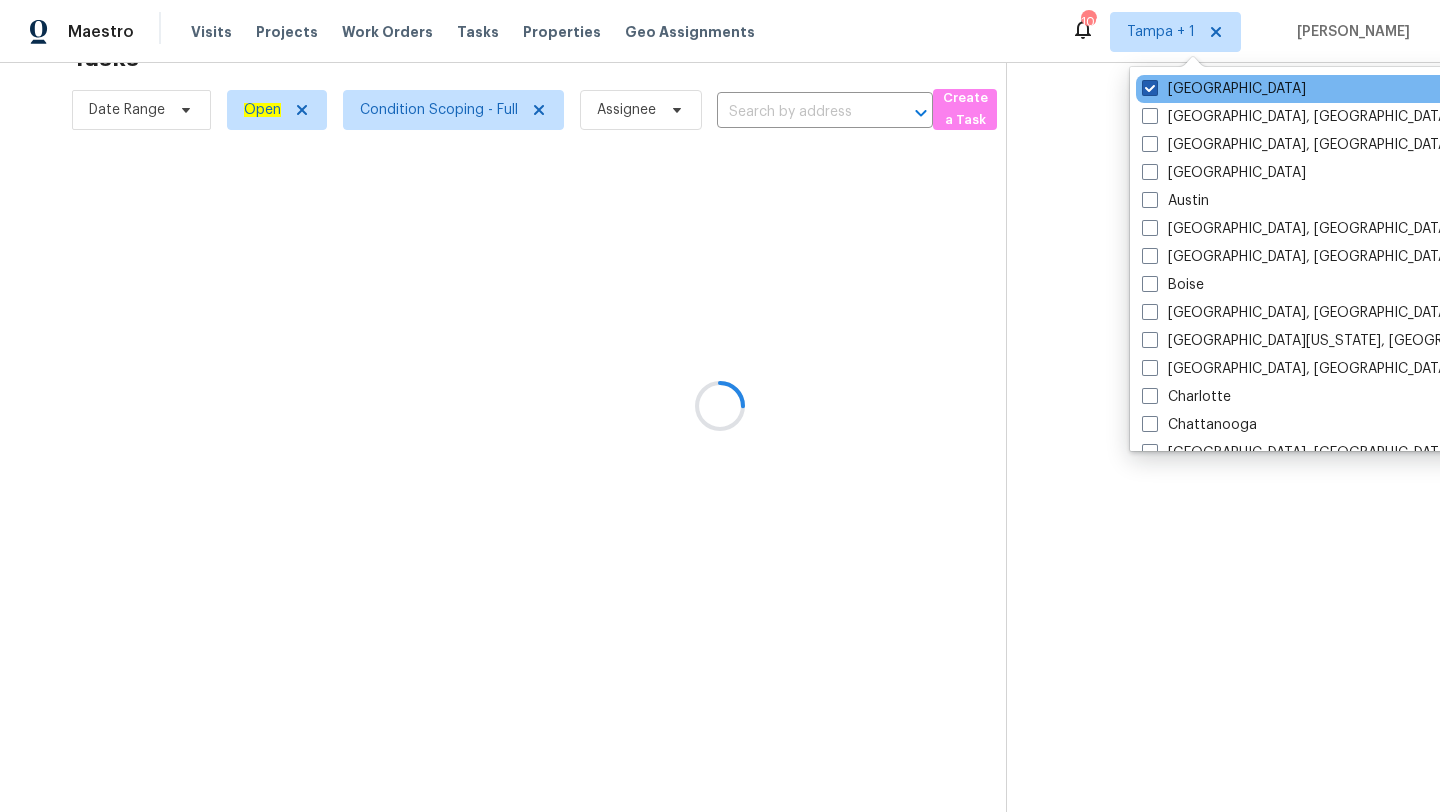click on "[GEOGRAPHIC_DATA]" at bounding box center (1224, 89) 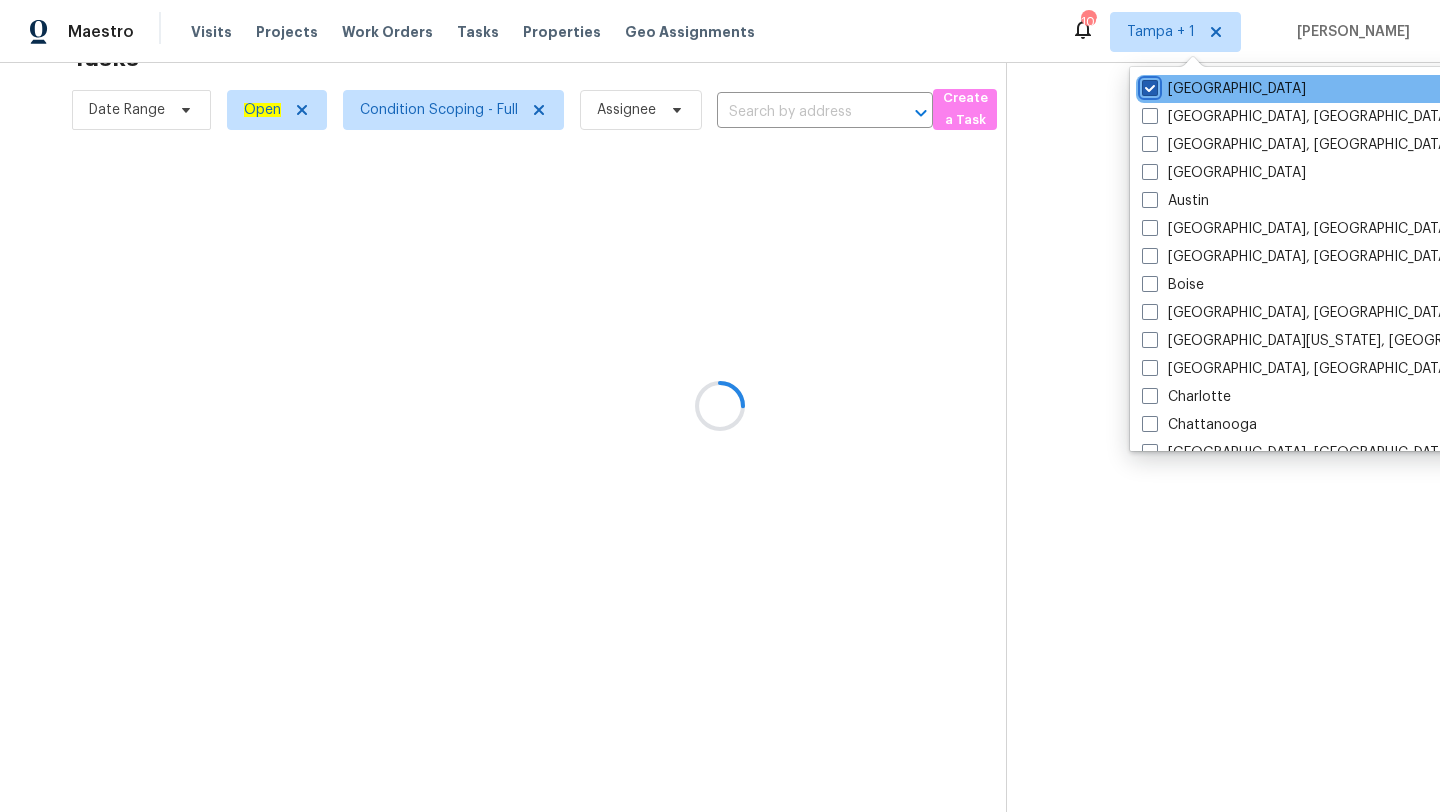 click on "[GEOGRAPHIC_DATA]" at bounding box center [1148, 85] 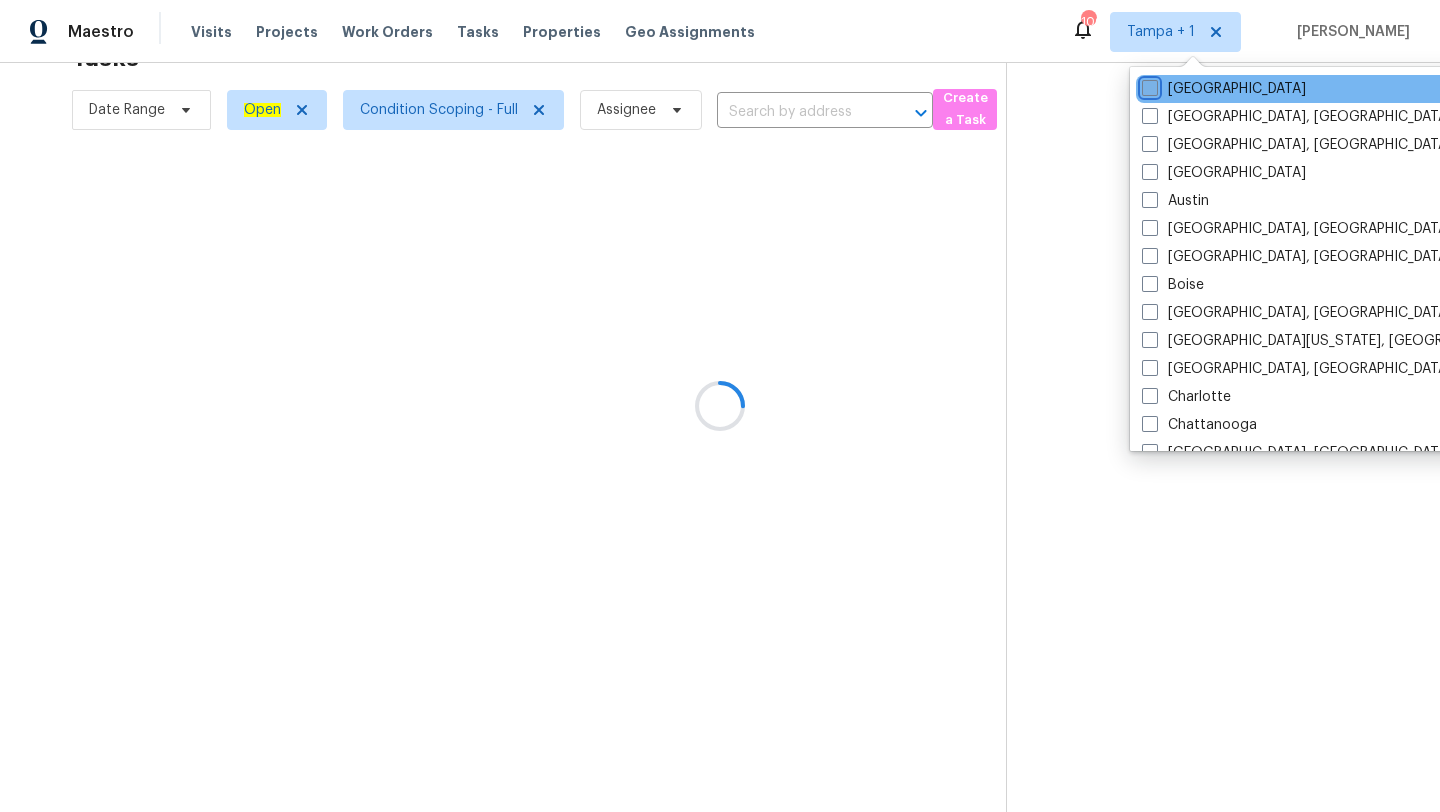 checkbox on "false" 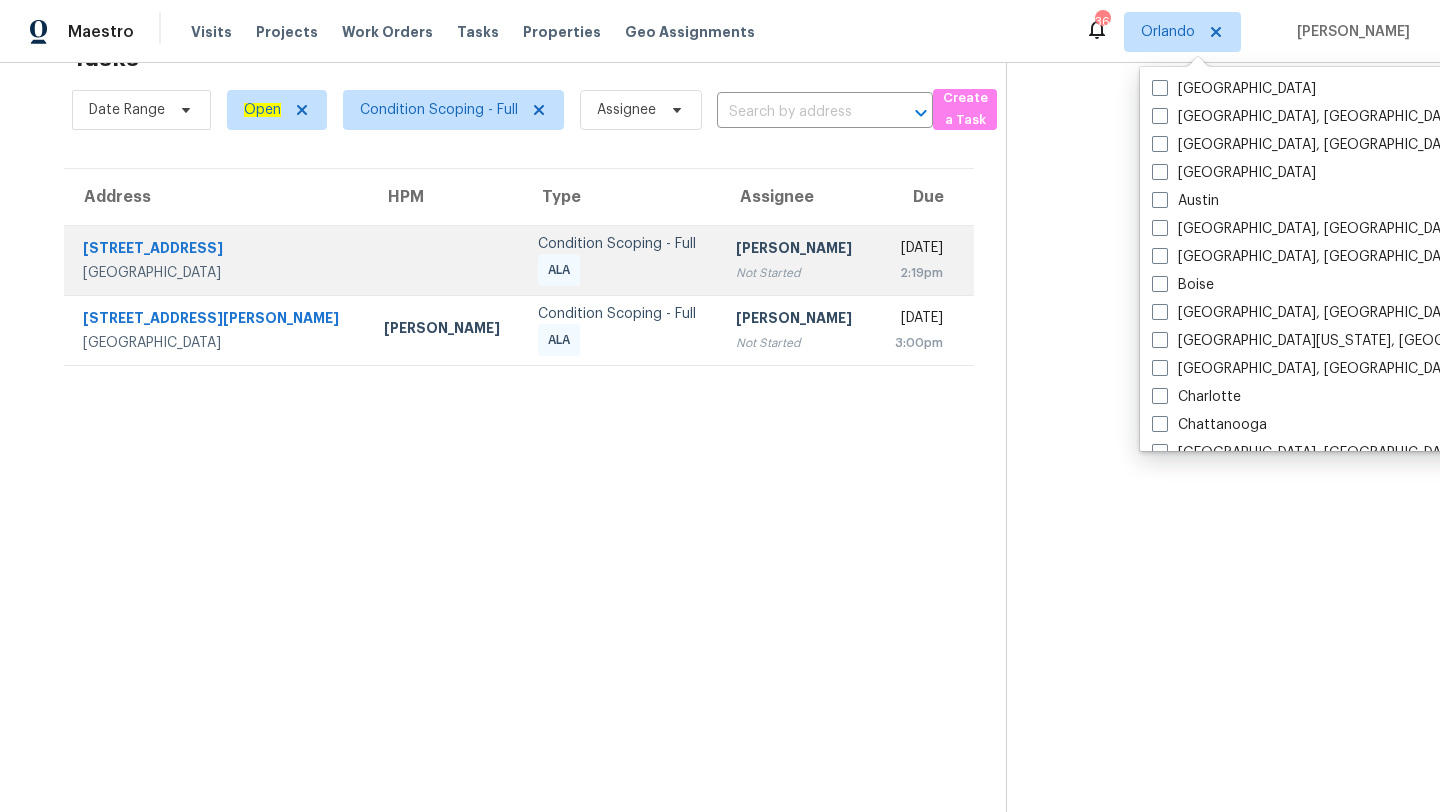 click on "[PERSON_NAME]" at bounding box center (797, 250) 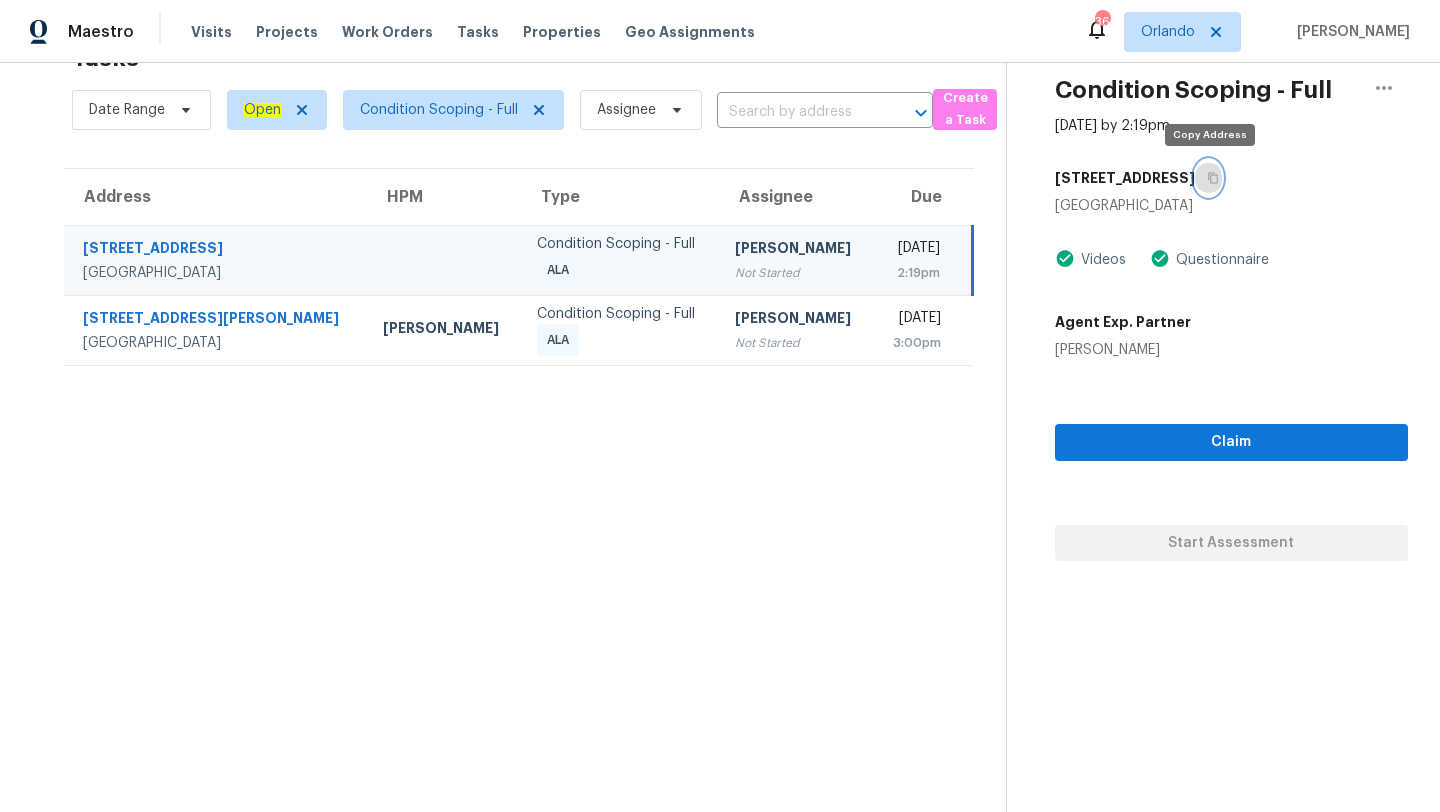 click at bounding box center [1208, 178] 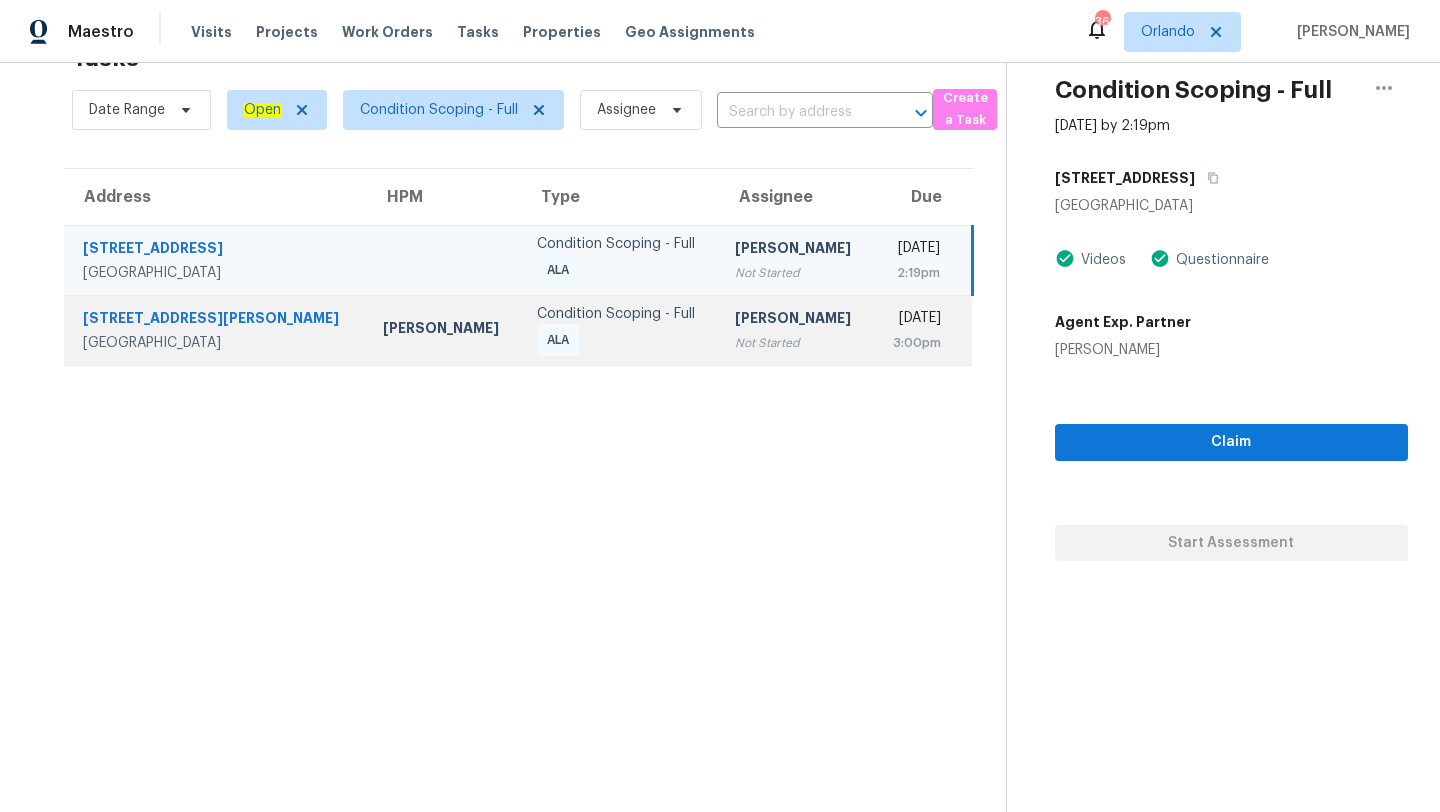 click on "Condition Scoping - Full ALA" at bounding box center (620, 330) 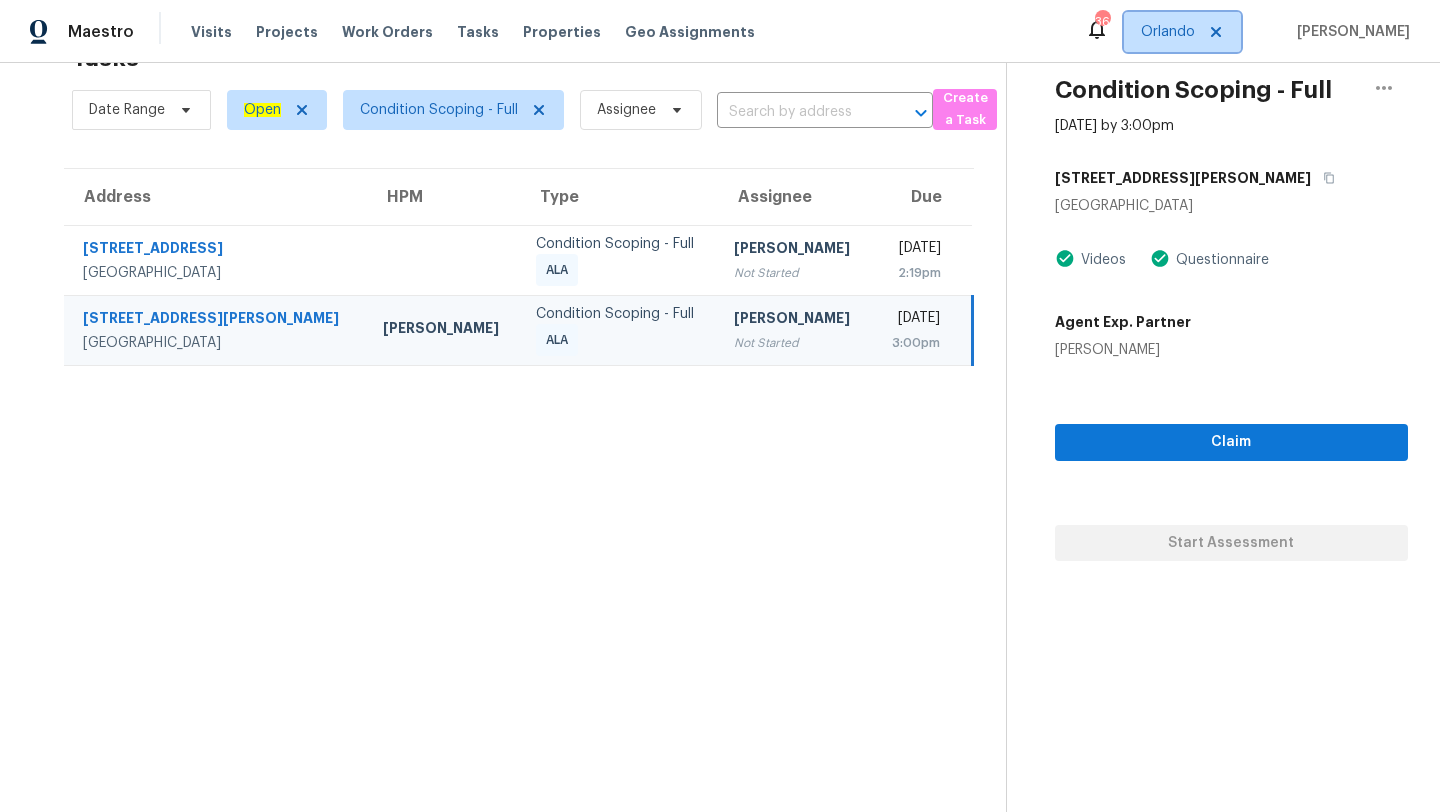 click on "Orlando" at bounding box center (1168, 32) 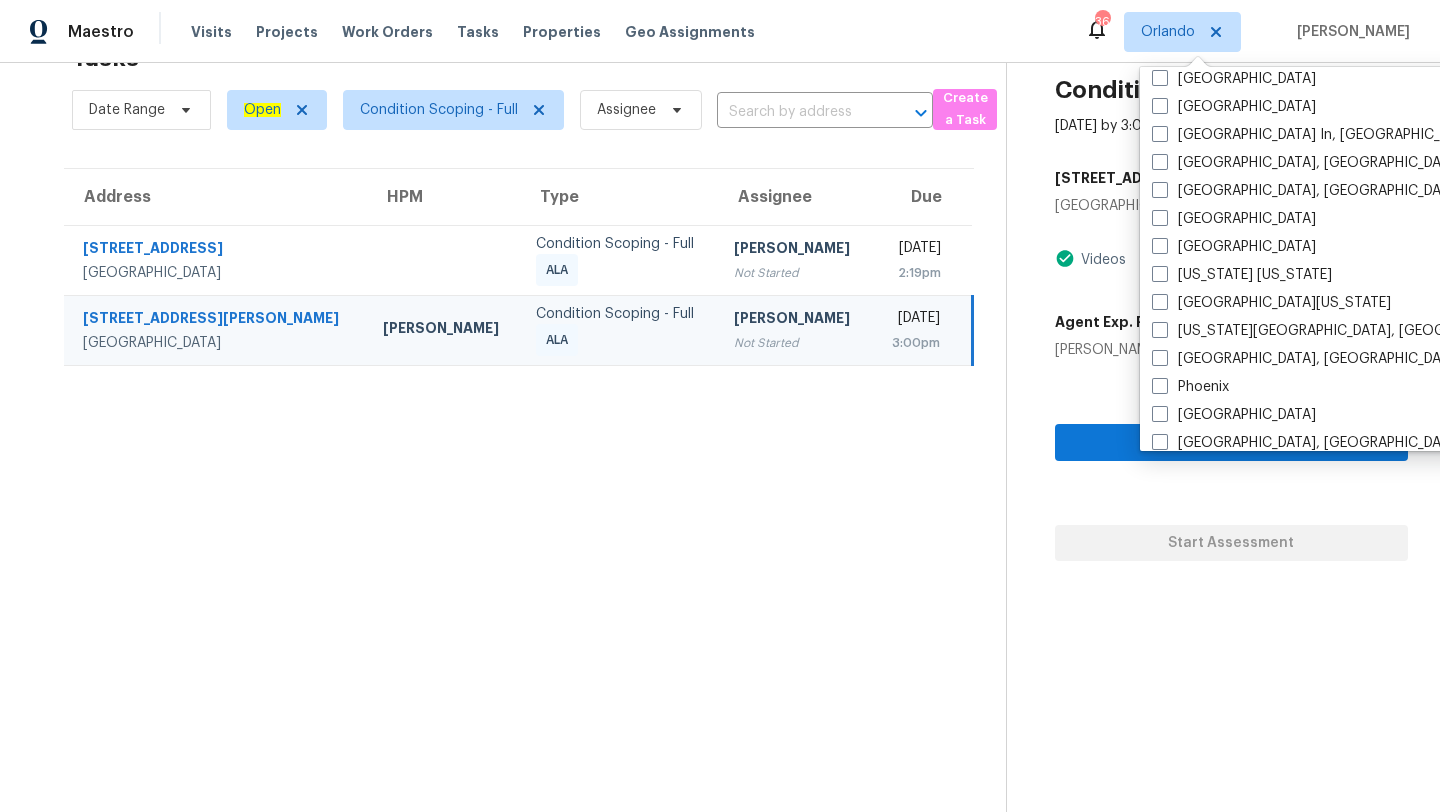 scroll, scrollTop: 870, scrollLeft: 0, axis: vertical 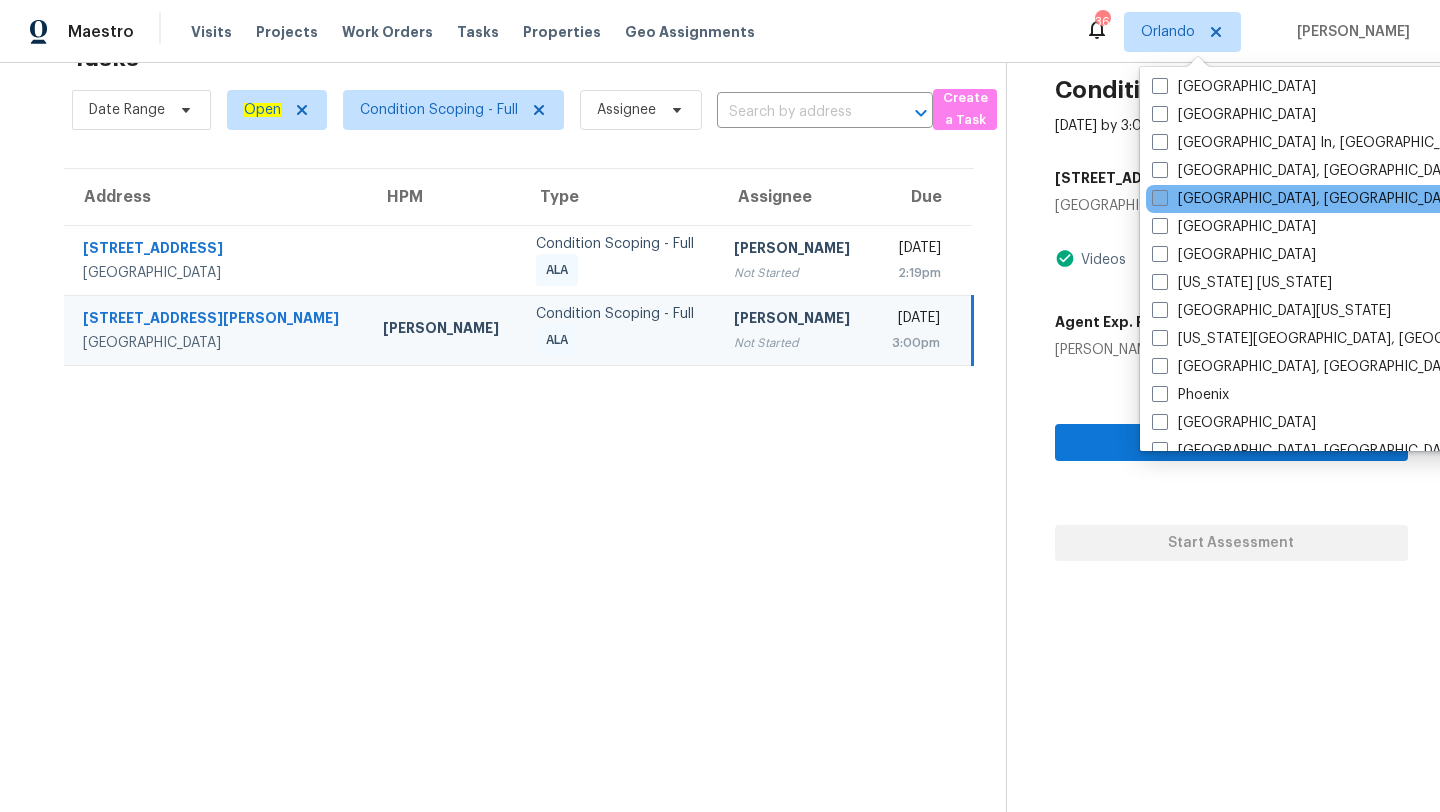 click at bounding box center [1160, 198] 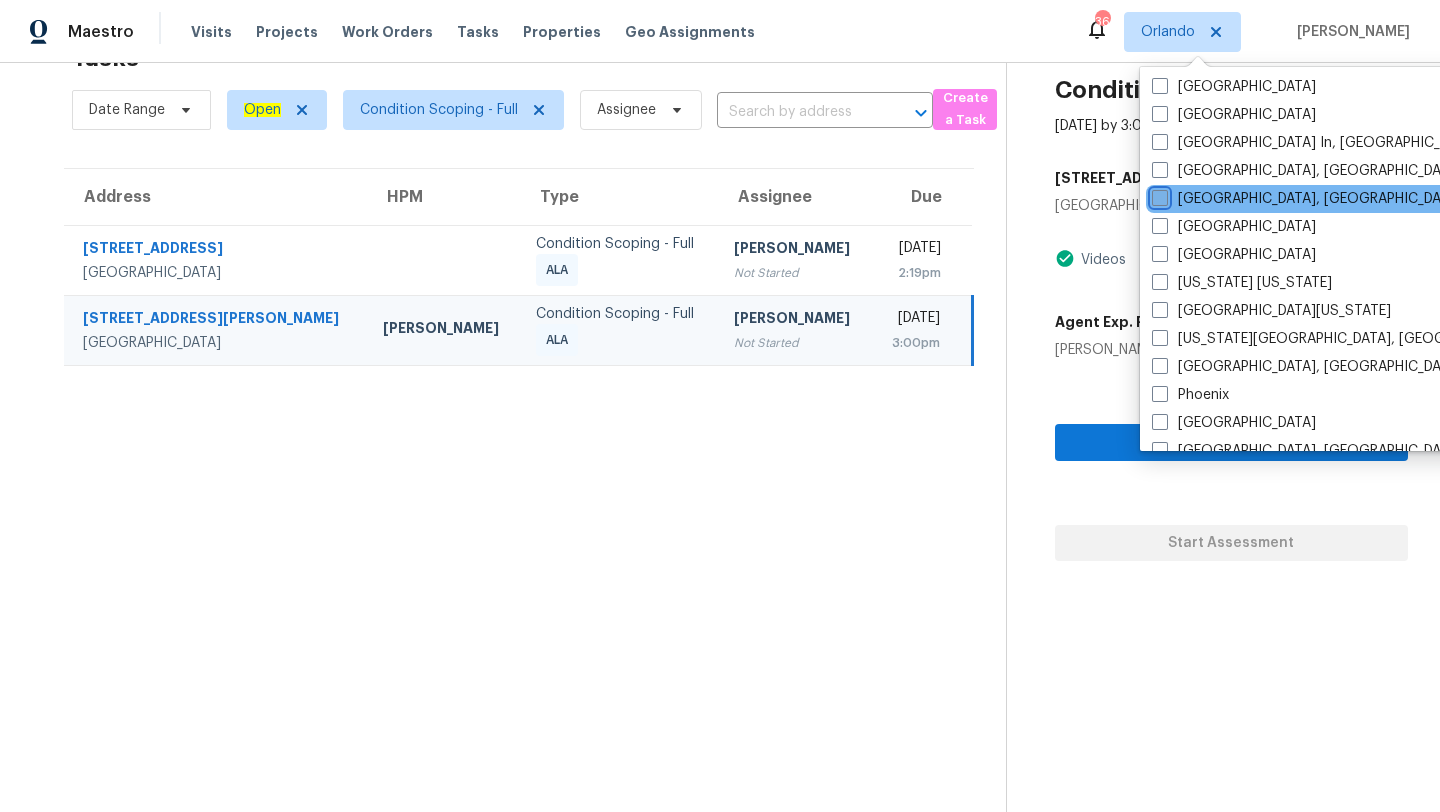 click on "[GEOGRAPHIC_DATA], [GEOGRAPHIC_DATA]" at bounding box center [1158, 195] 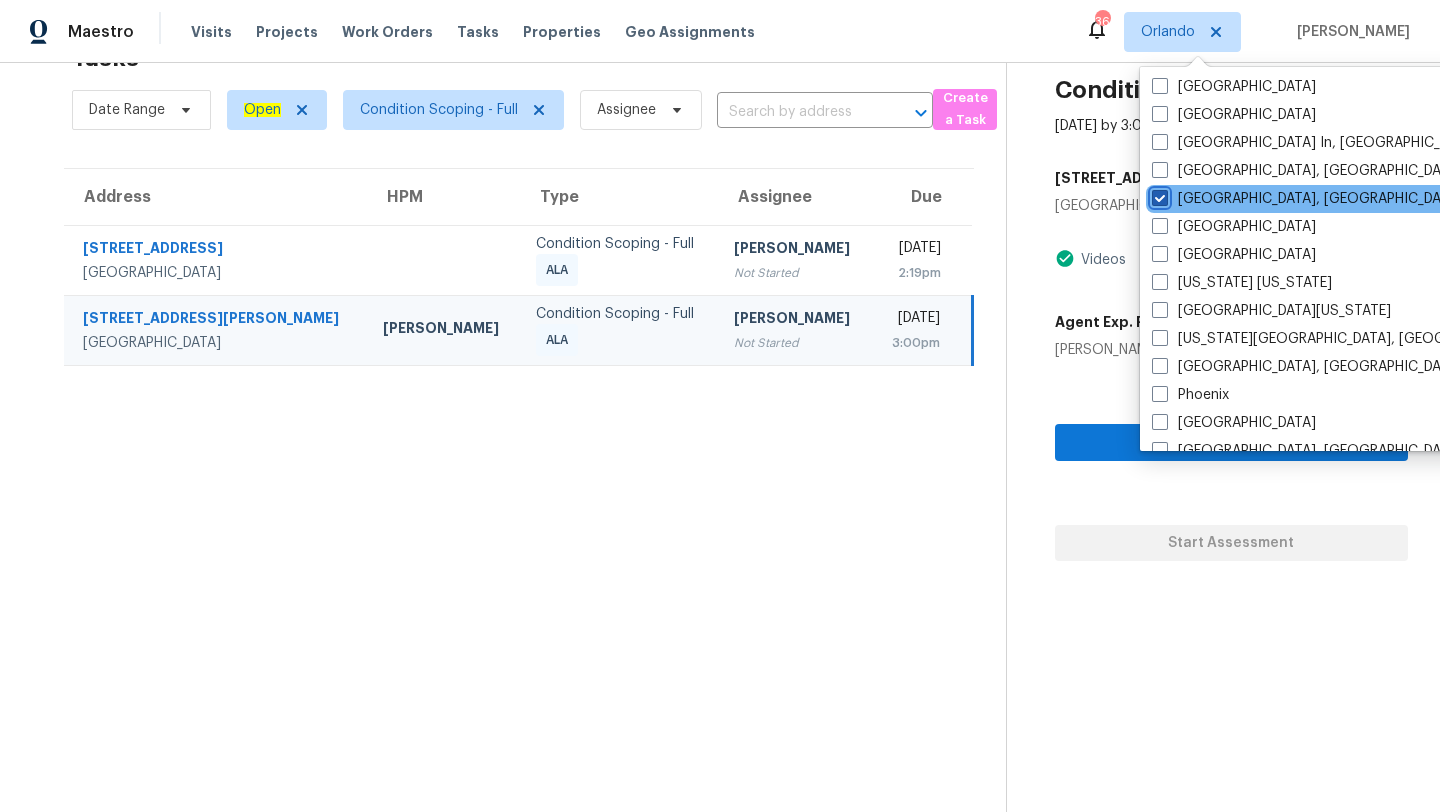 checkbox on "true" 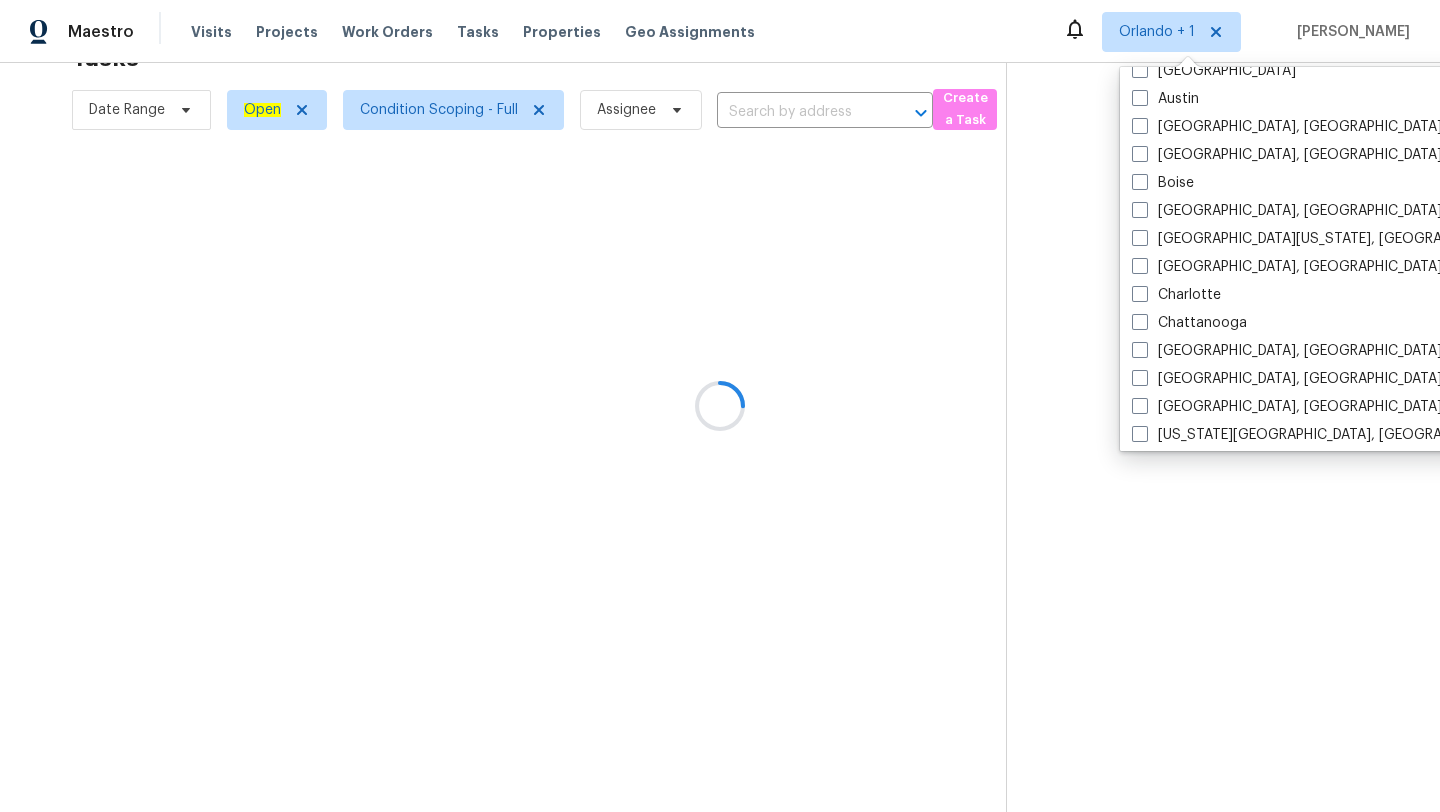 scroll, scrollTop: 0, scrollLeft: 0, axis: both 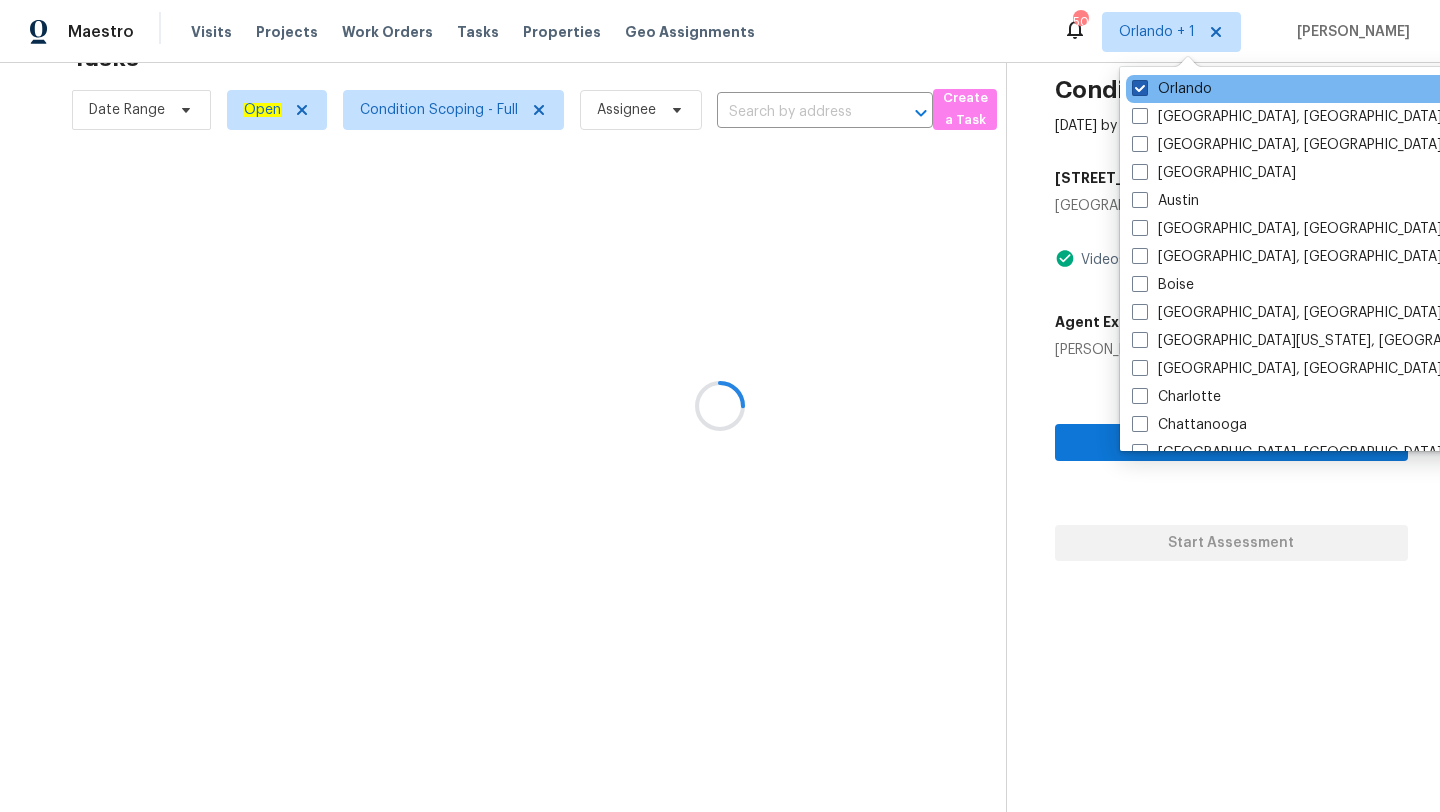click at bounding box center [1140, 88] 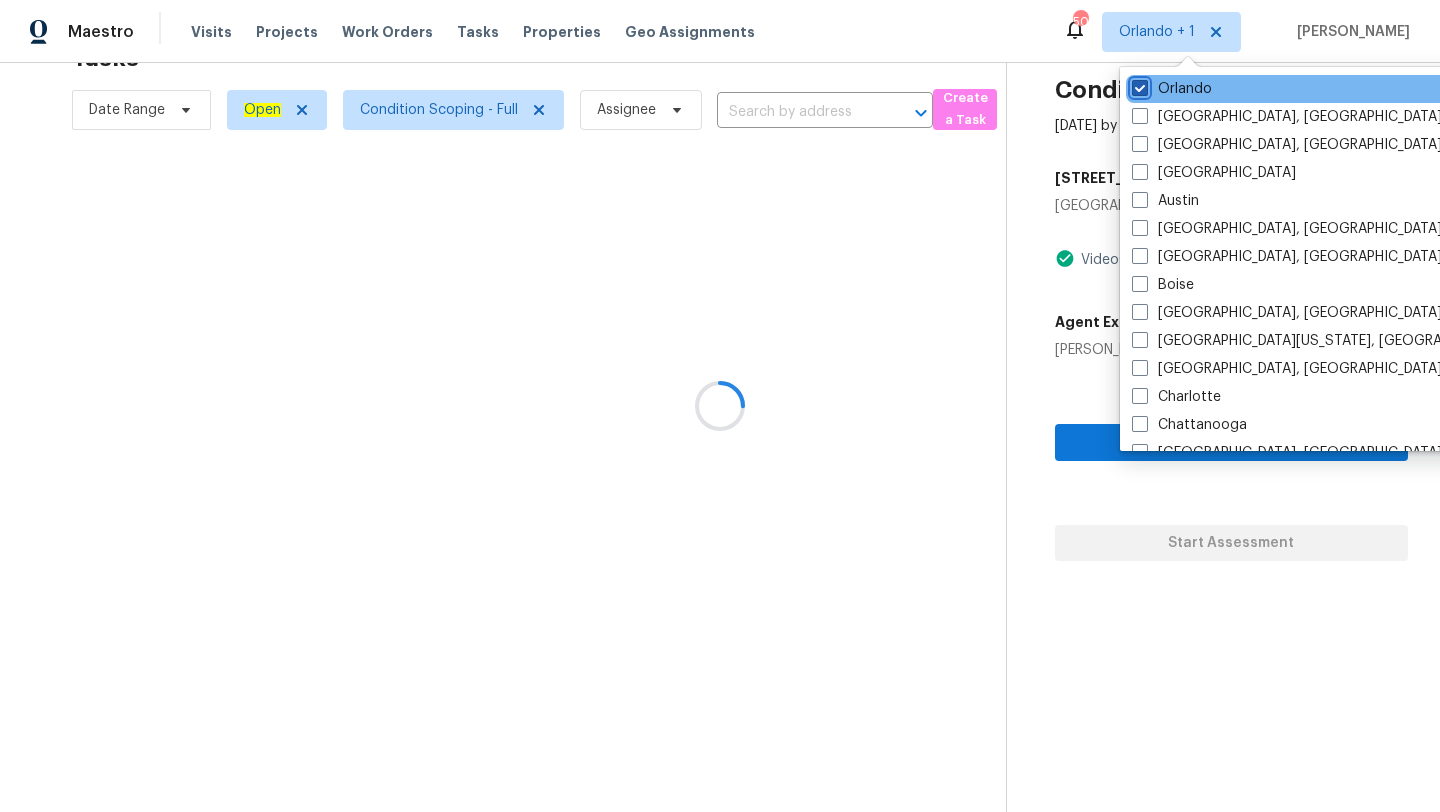 click on "Orlando" at bounding box center (1138, 85) 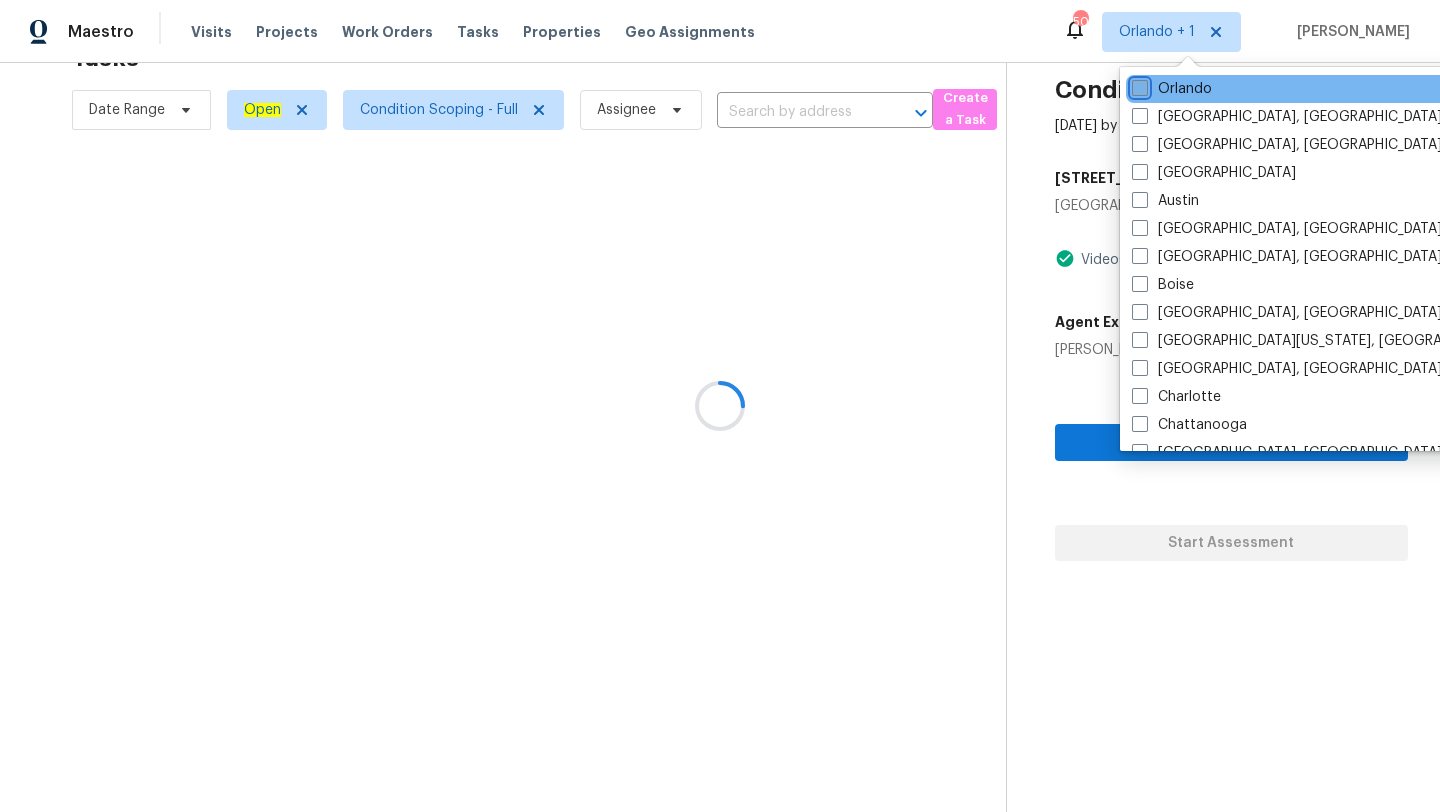 checkbox on "false" 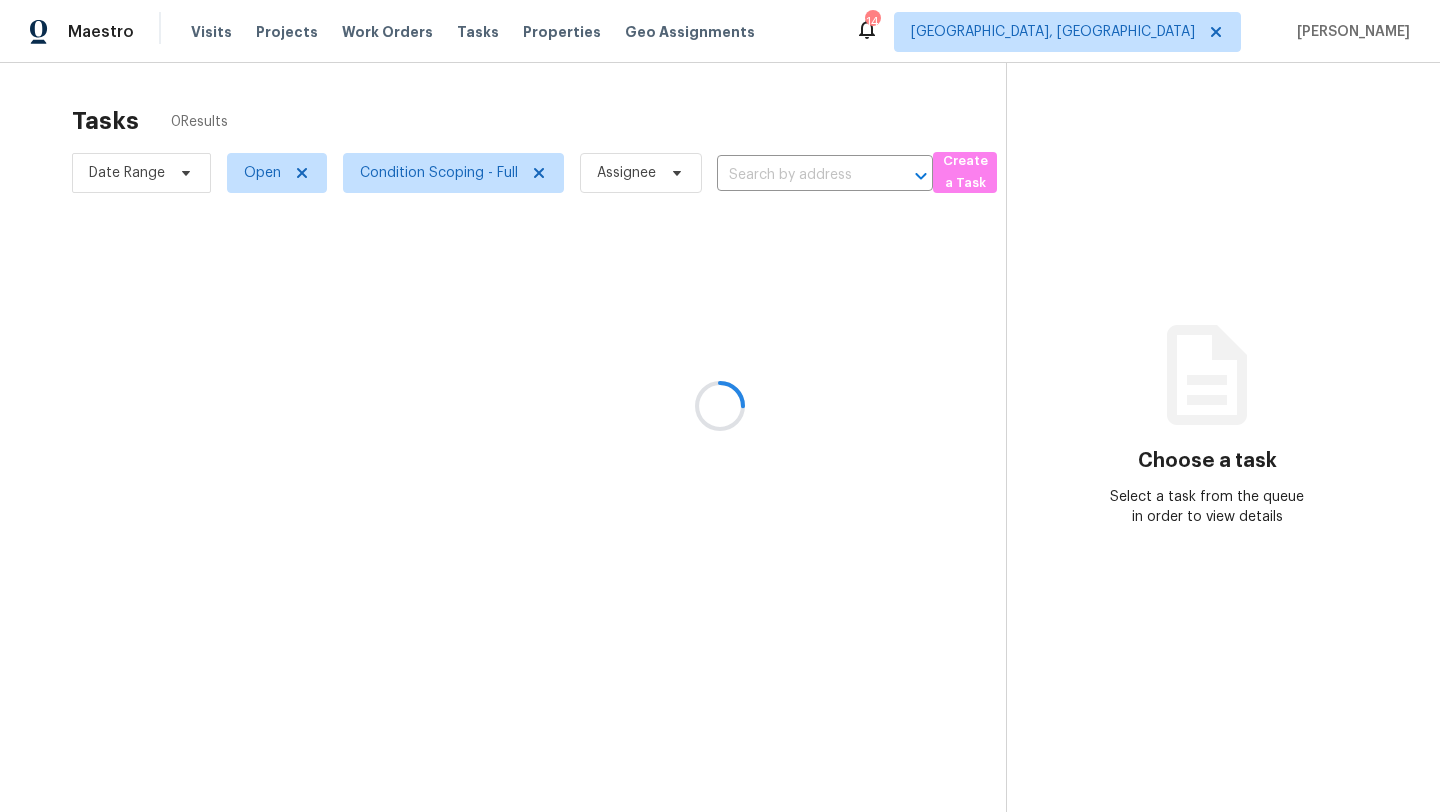 scroll, scrollTop: 0, scrollLeft: 0, axis: both 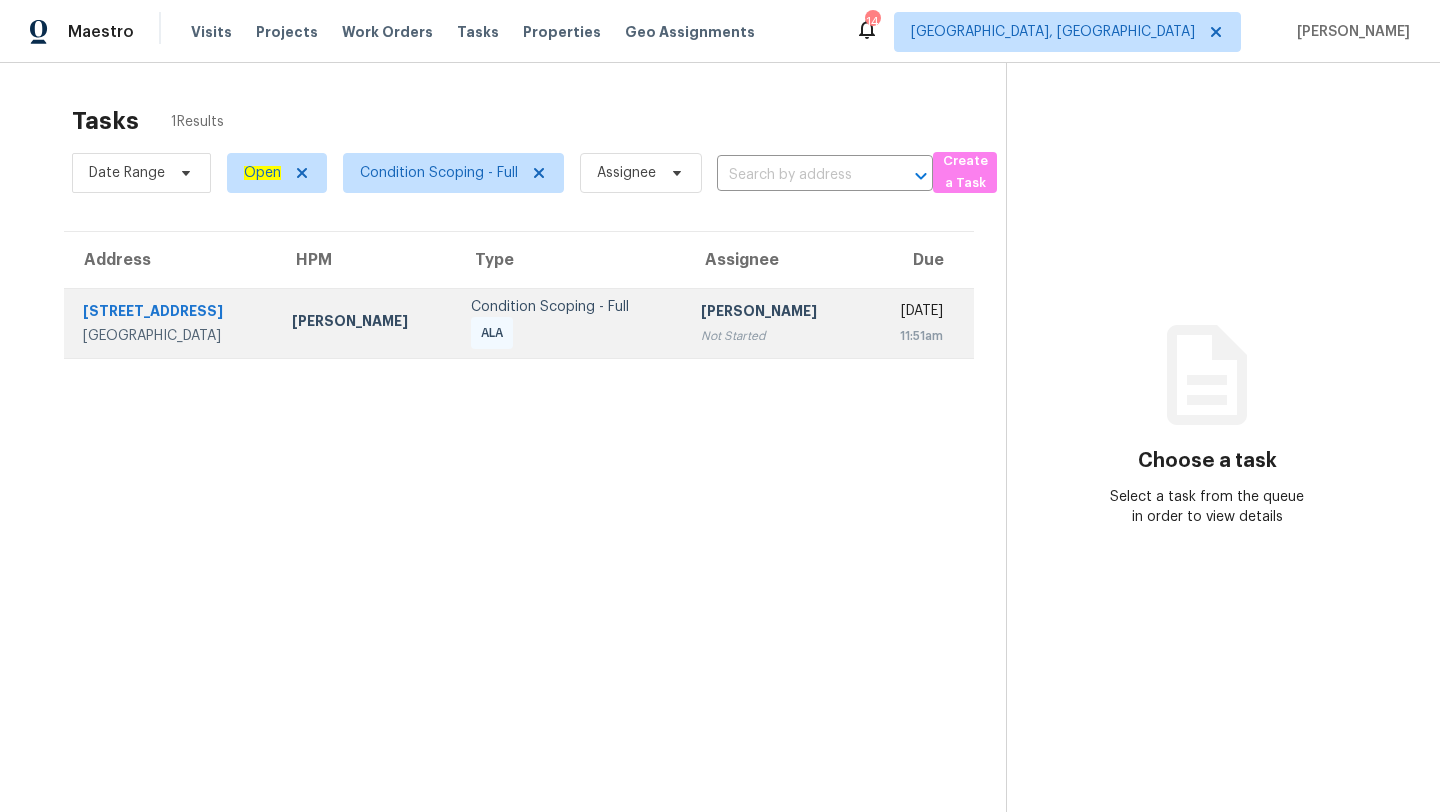 click on "Condition Scoping - Full ALA" at bounding box center (570, 323) 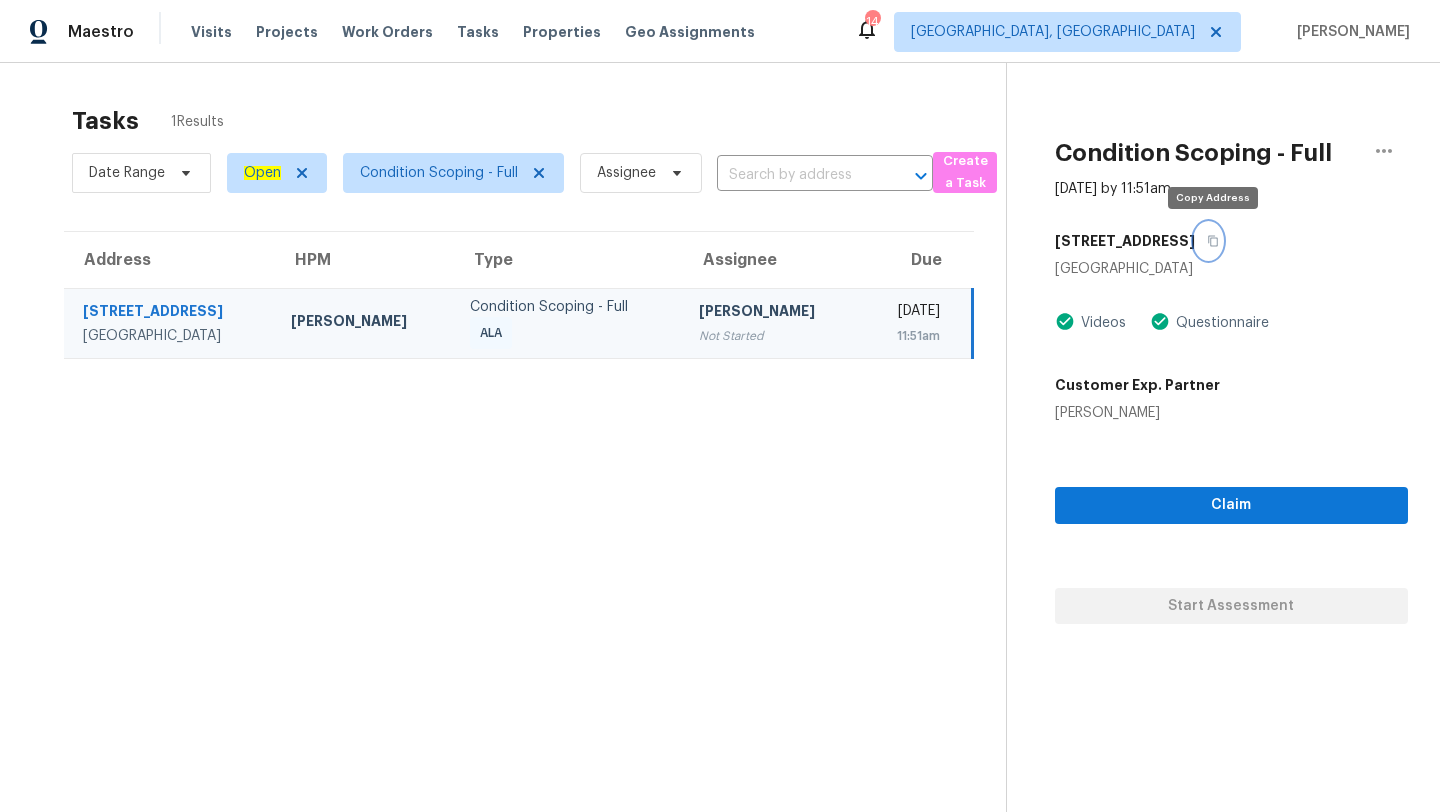 click 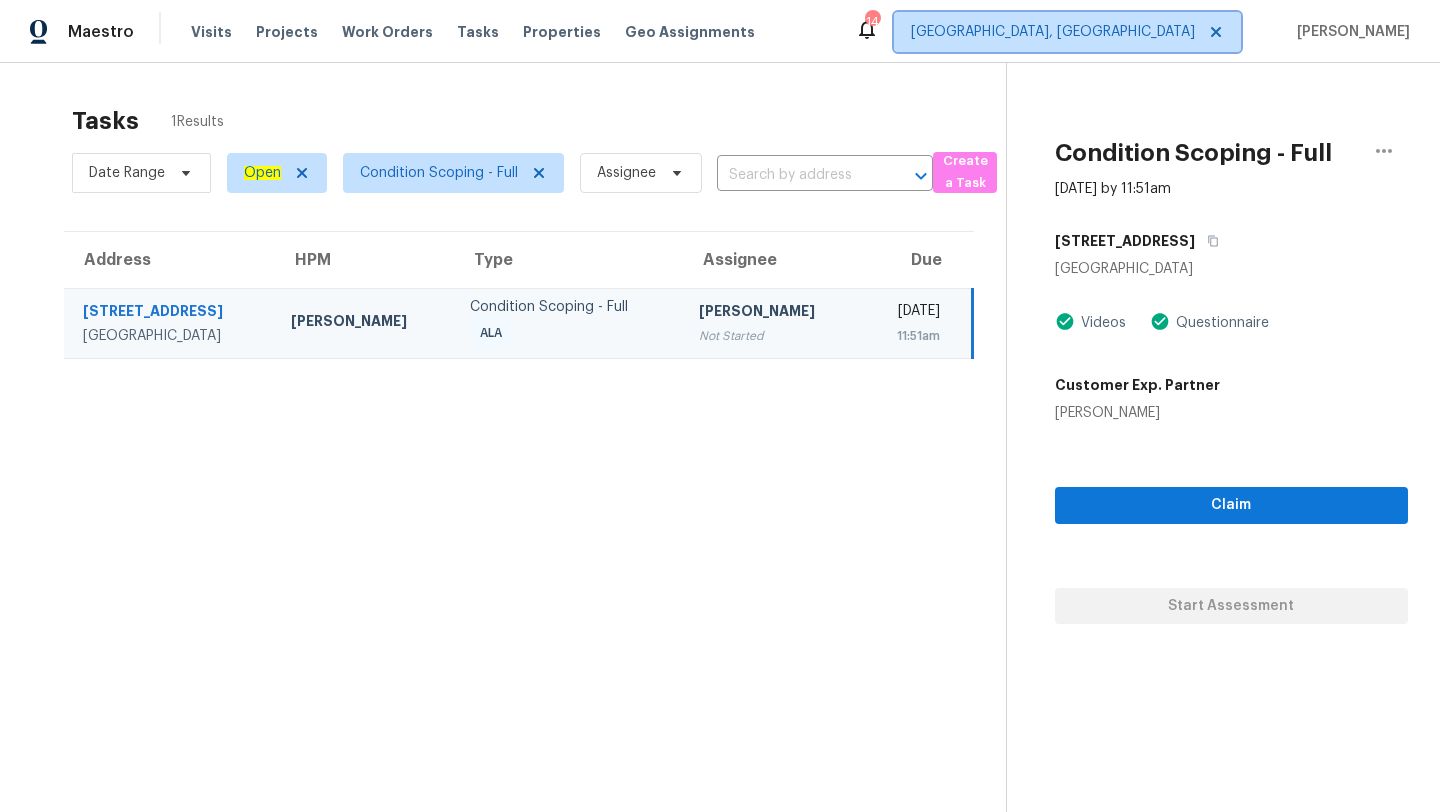 click on "Miami, FL" at bounding box center (1053, 32) 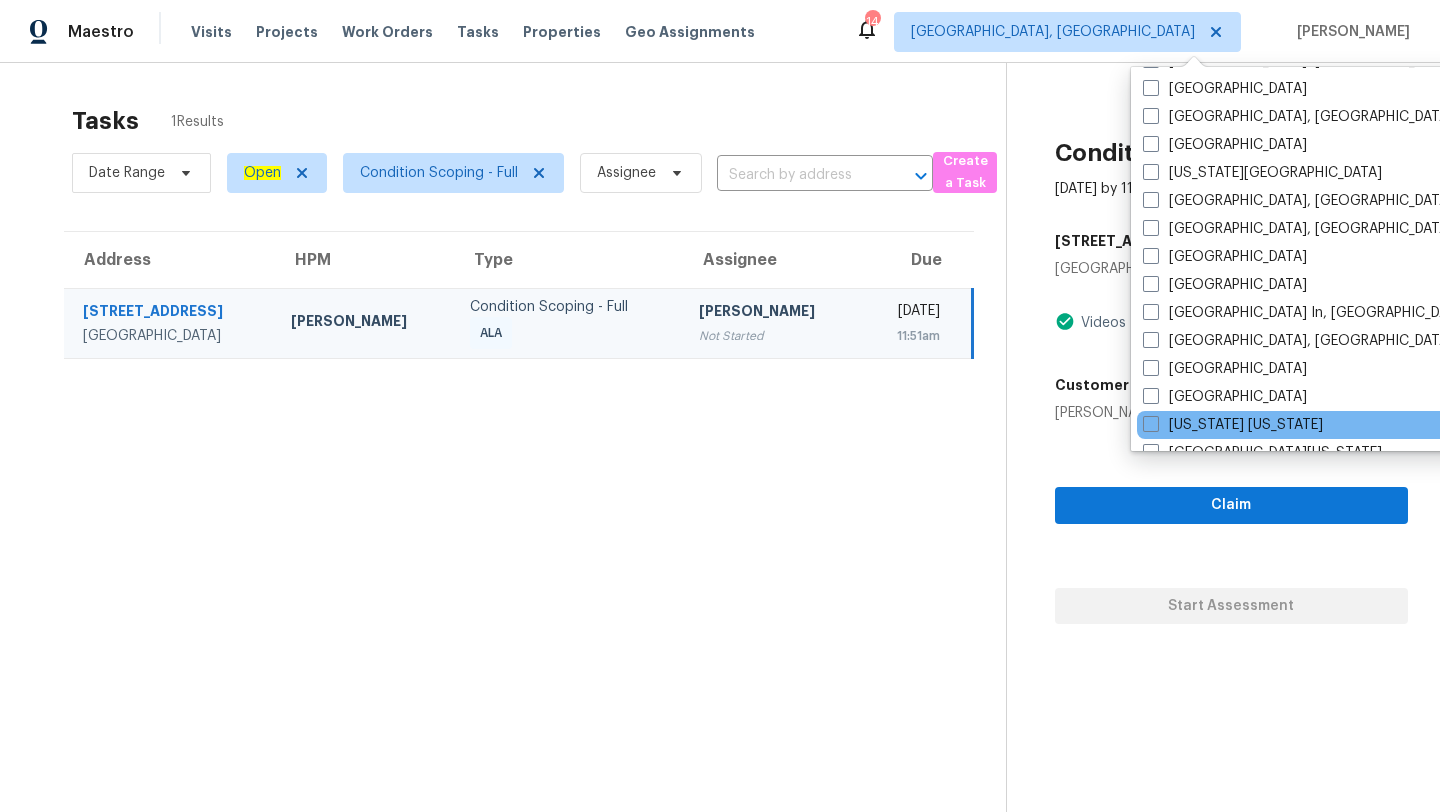 scroll, scrollTop: 650, scrollLeft: 0, axis: vertical 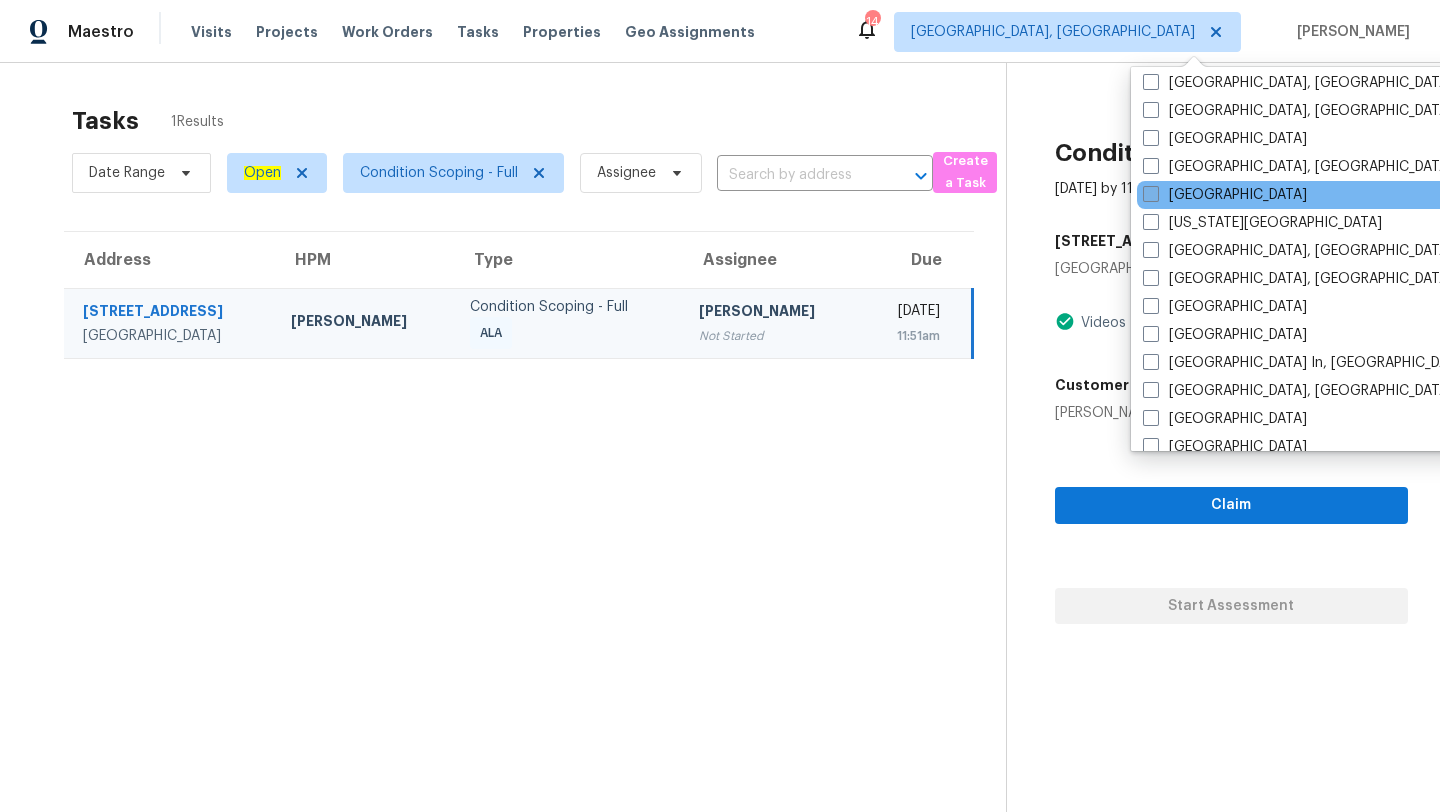 click at bounding box center (1151, 194) 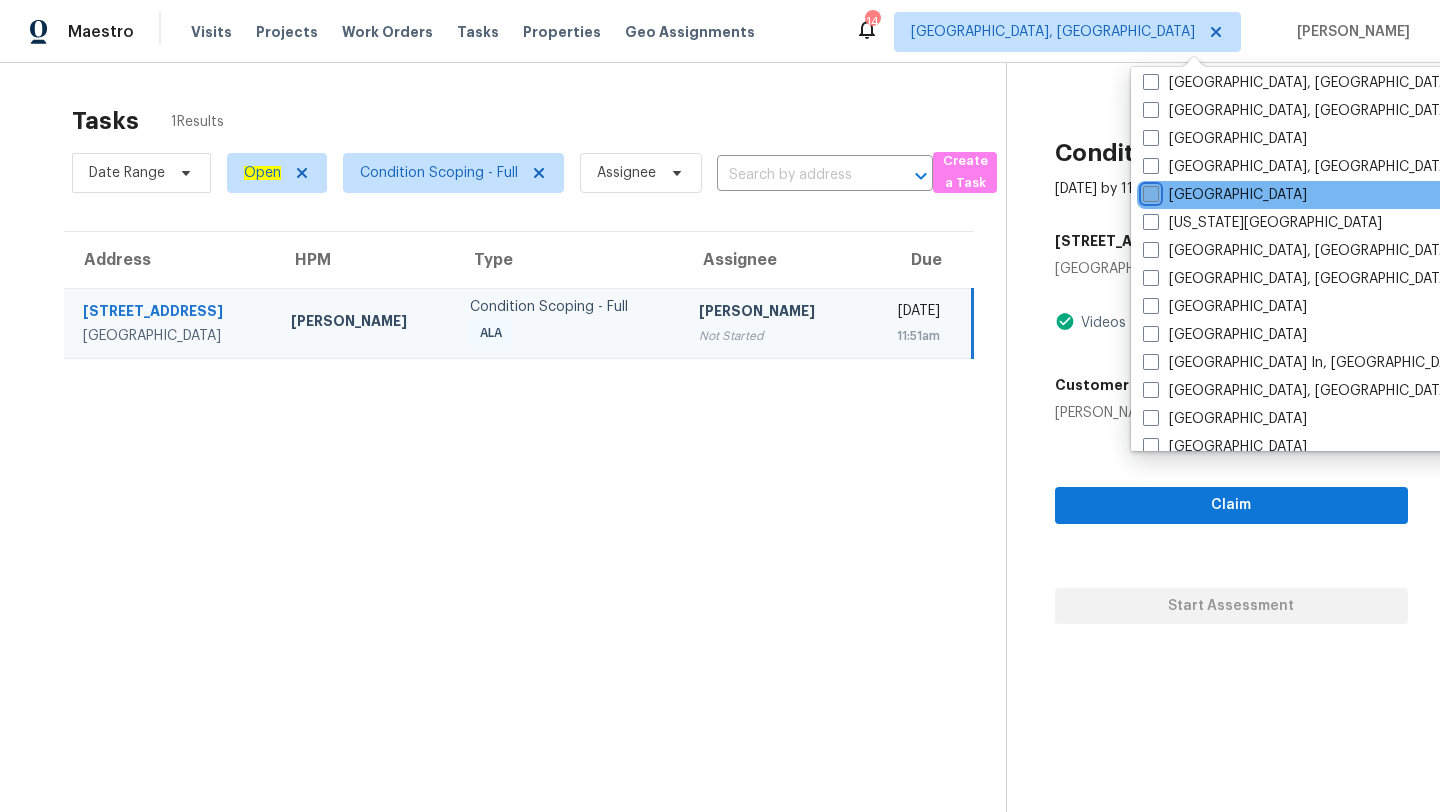 click on "[GEOGRAPHIC_DATA]" at bounding box center [1149, 191] 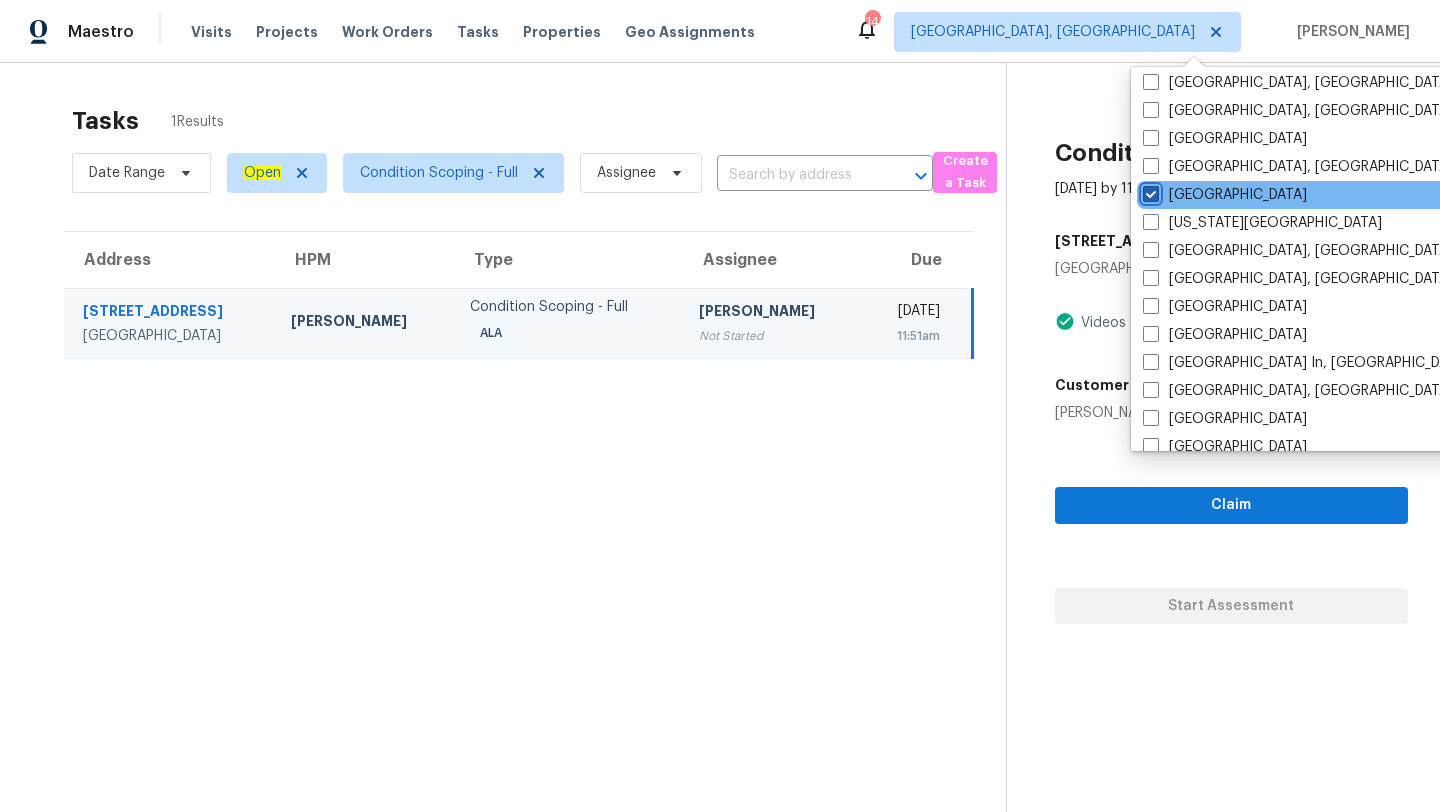 checkbox on "true" 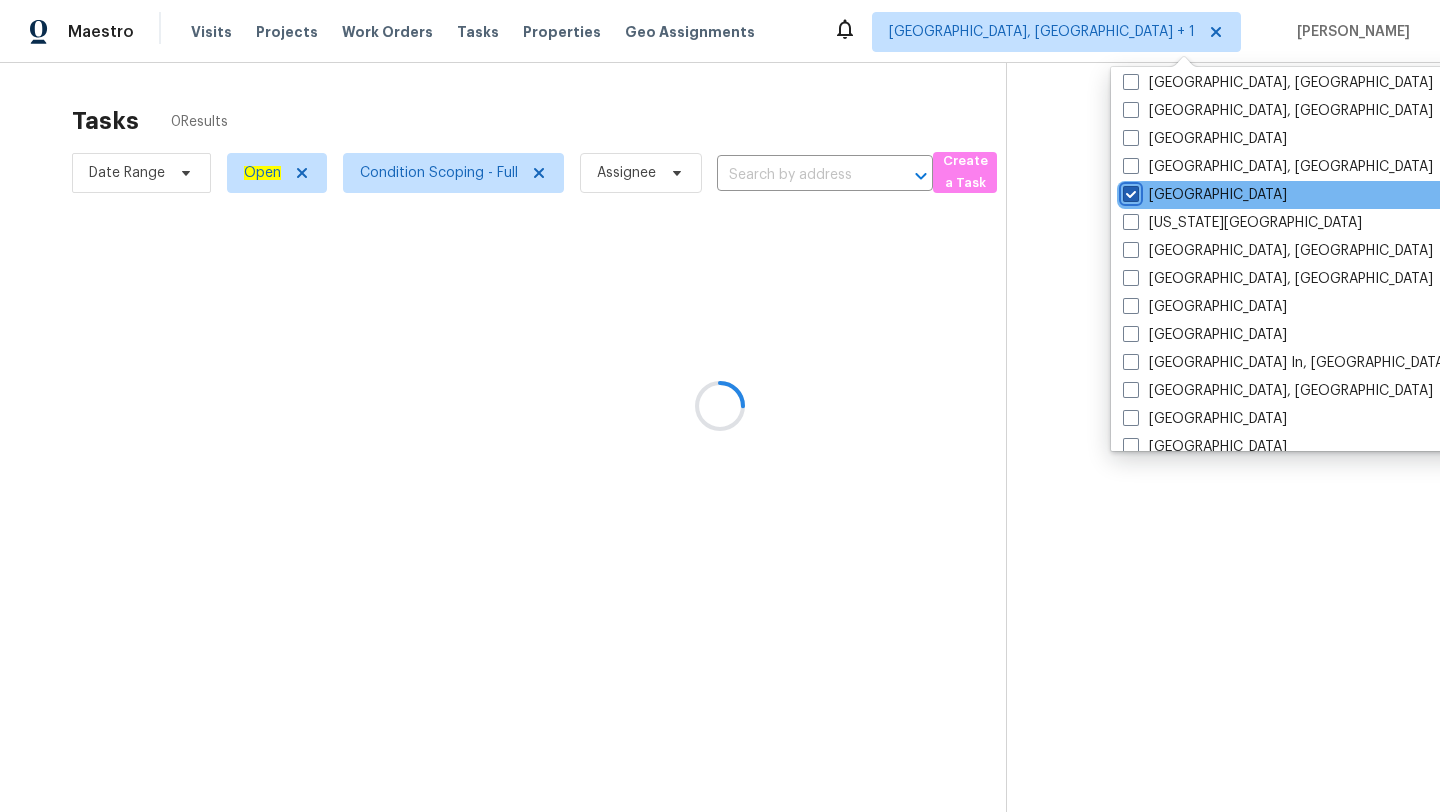 scroll, scrollTop: 0, scrollLeft: 0, axis: both 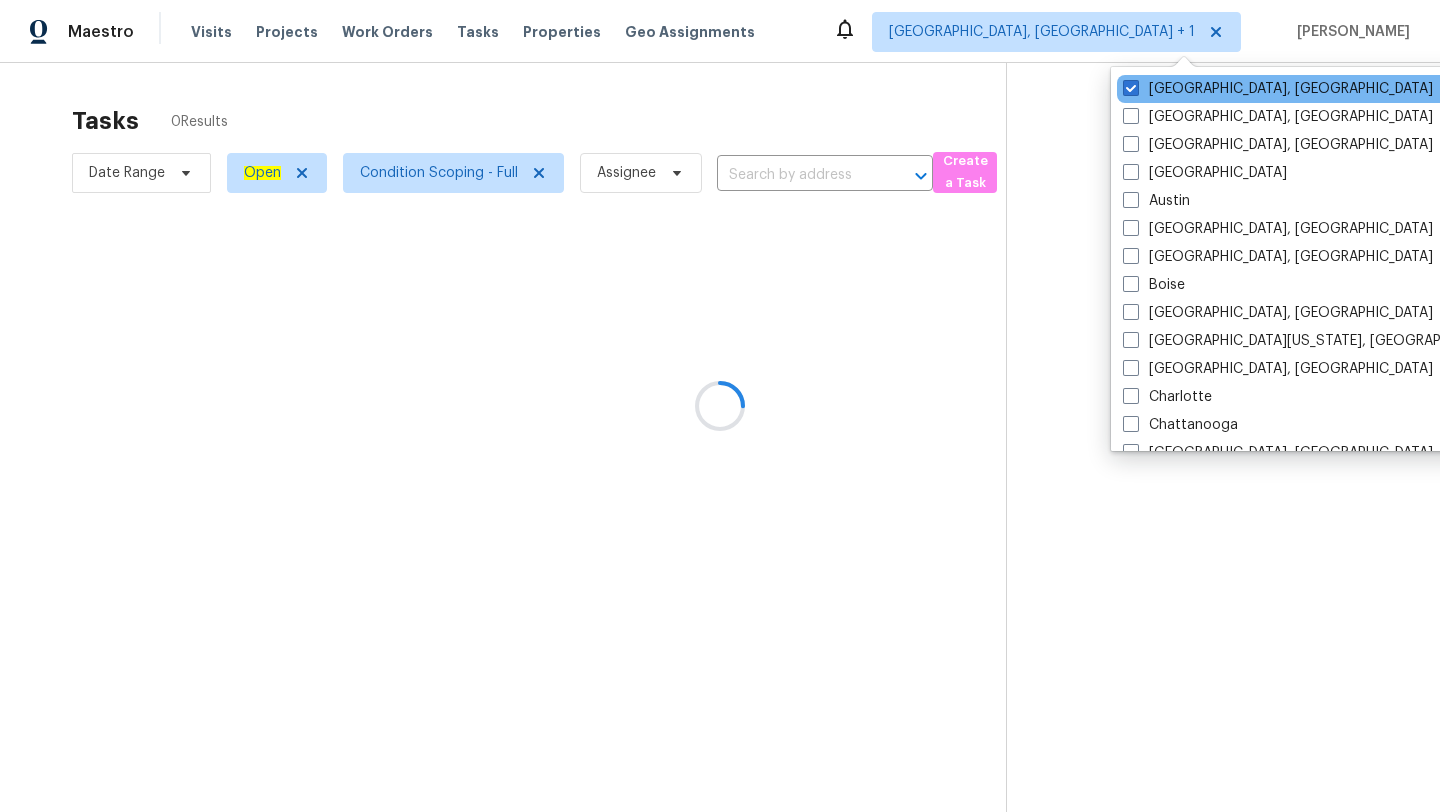 click on "[GEOGRAPHIC_DATA], [GEOGRAPHIC_DATA]" at bounding box center (1318, 89) 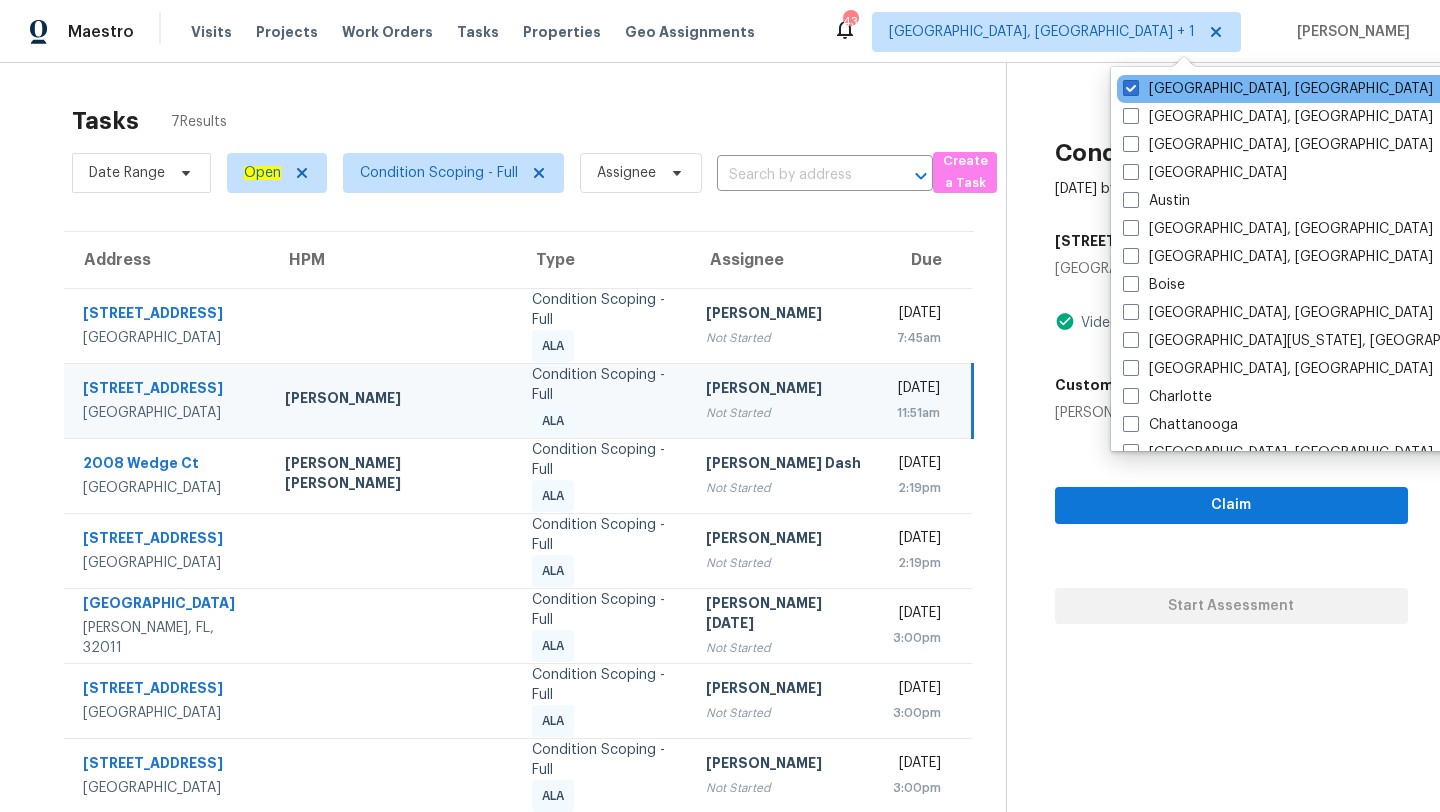 click on "[GEOGRAPHIC_DATA], [GEOGRAPHIC_DATA]" at bounding box center (1318, 89) 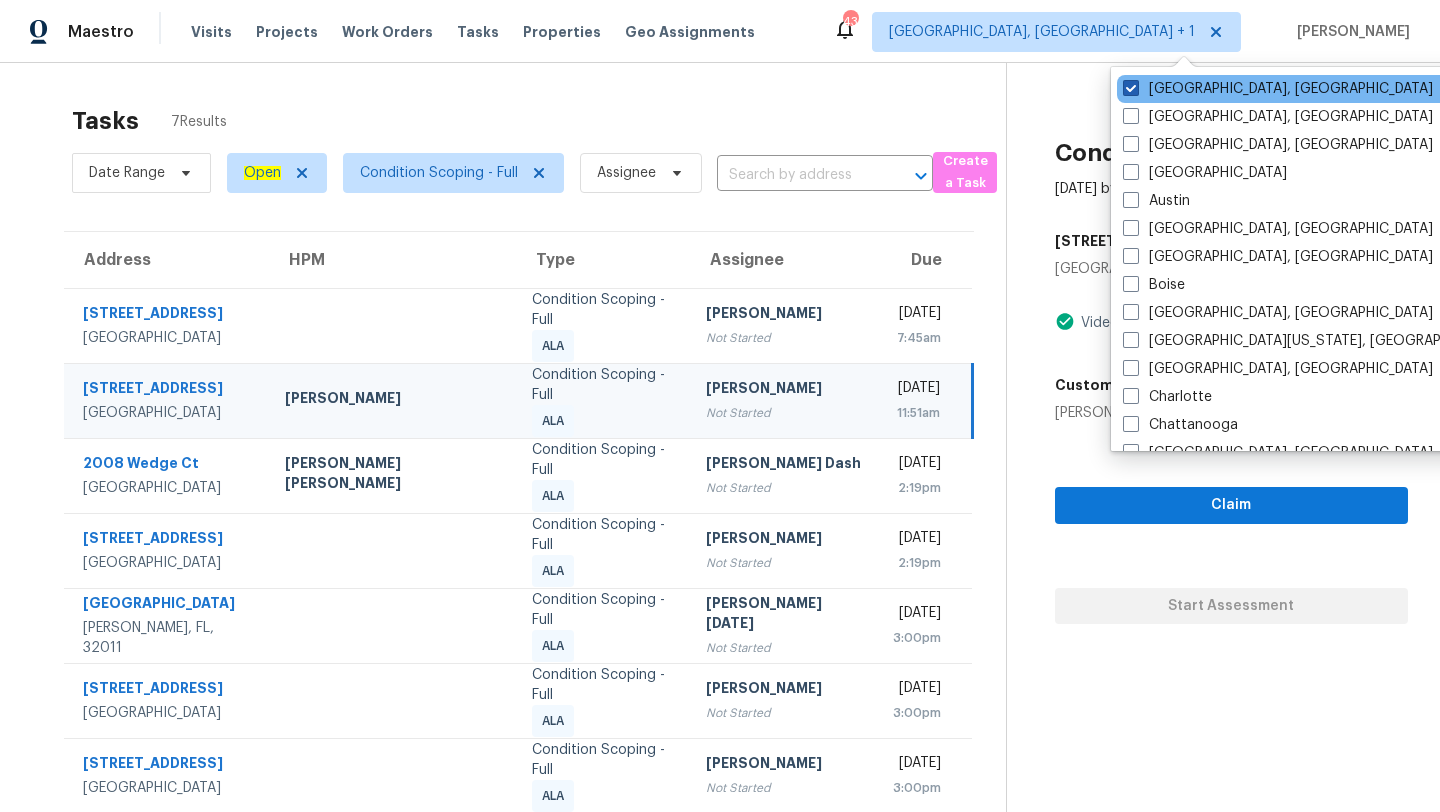 click at bounding box center [1131, 88] 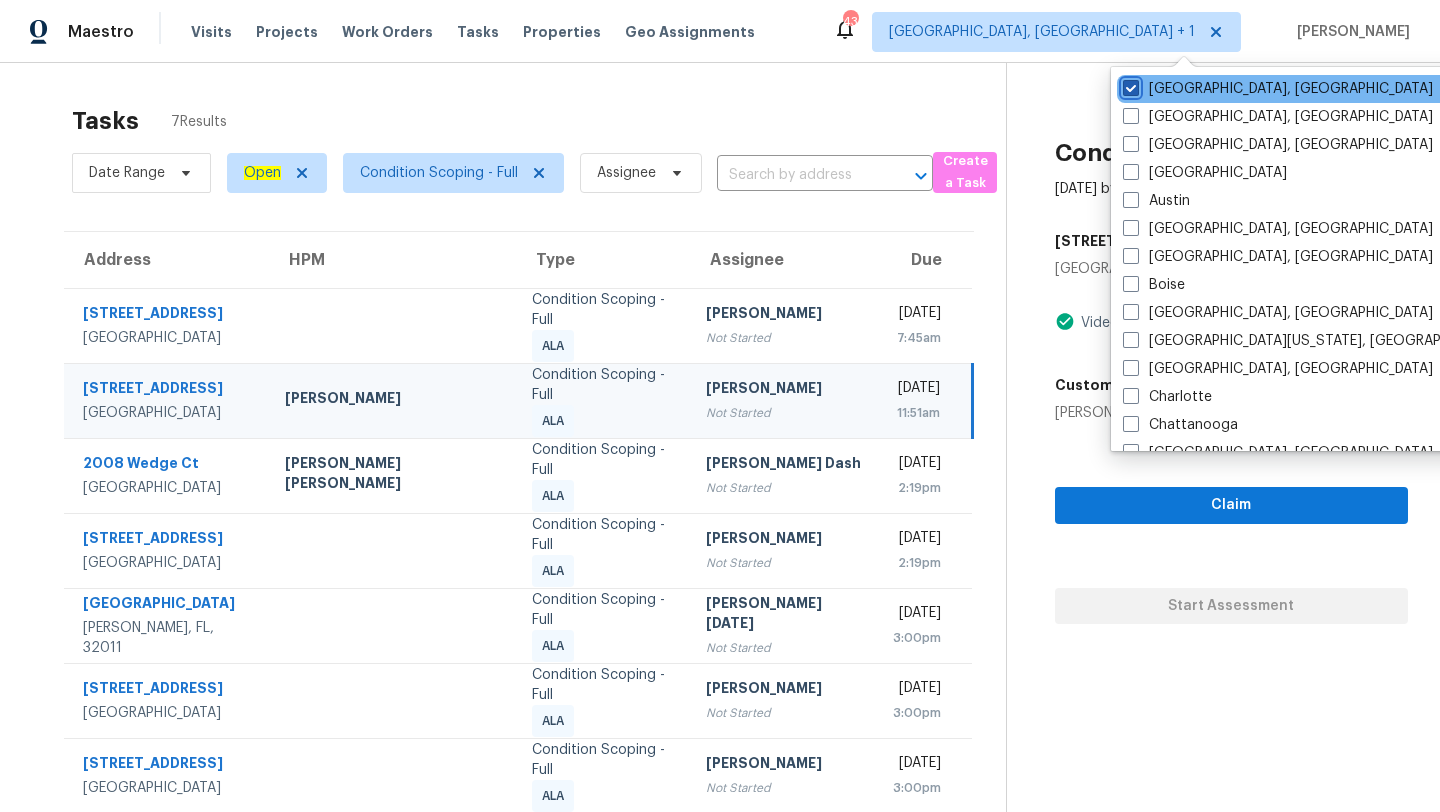 click on "[GEOGRAPHIC_DATA], [GEOGRAPHIC_DATA]" at bounding box center (1129, 85) 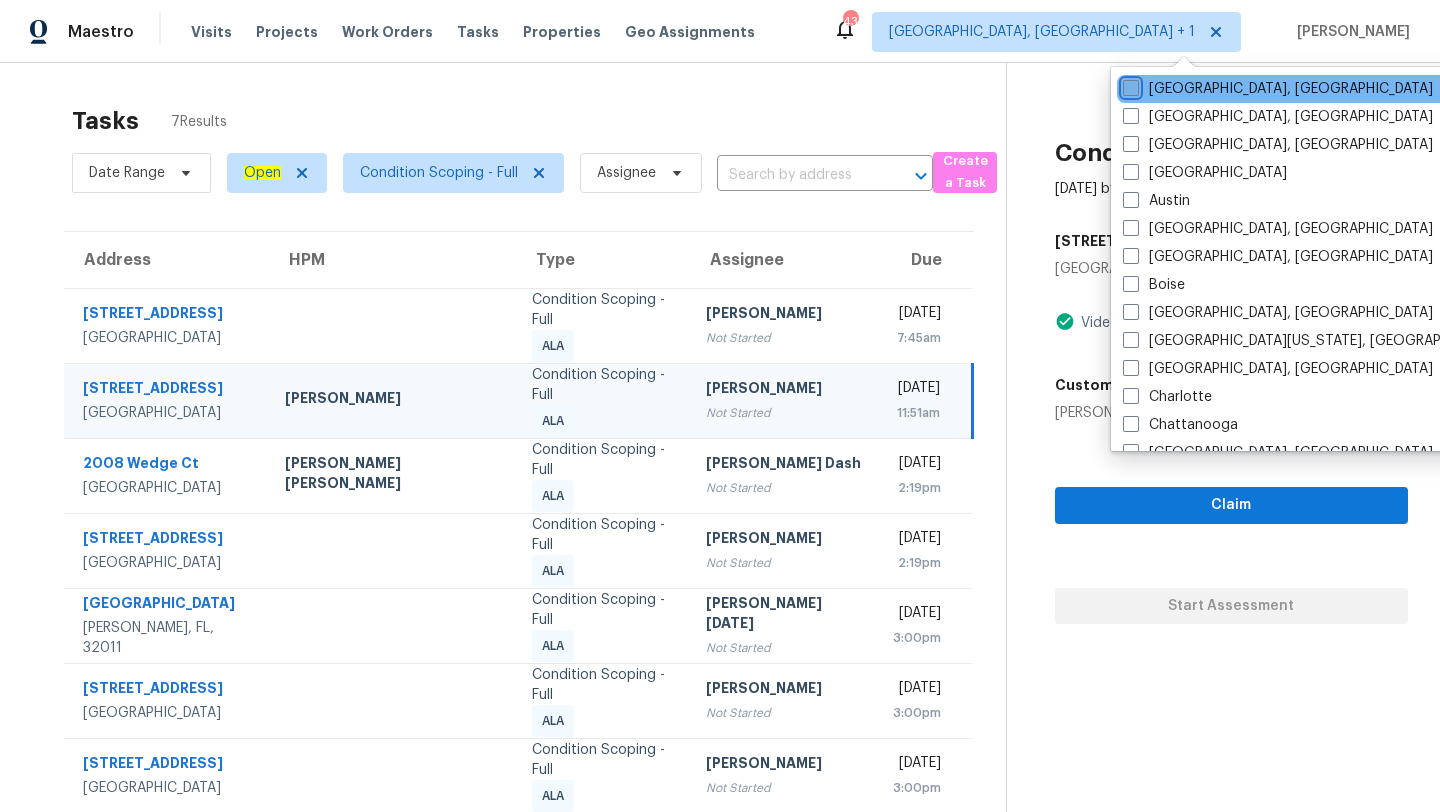 checkbox on "false" 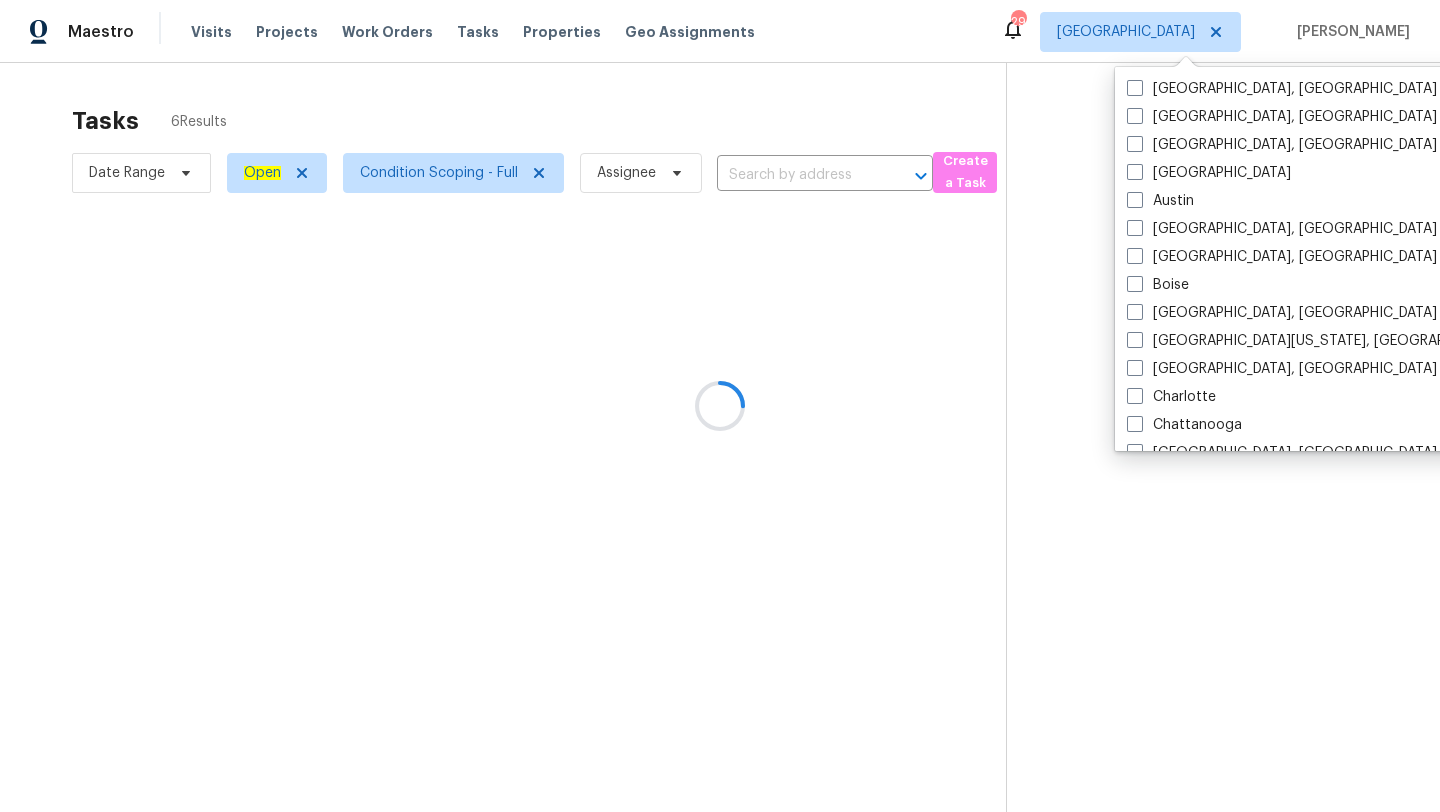 click at bounding box center [720, 406] 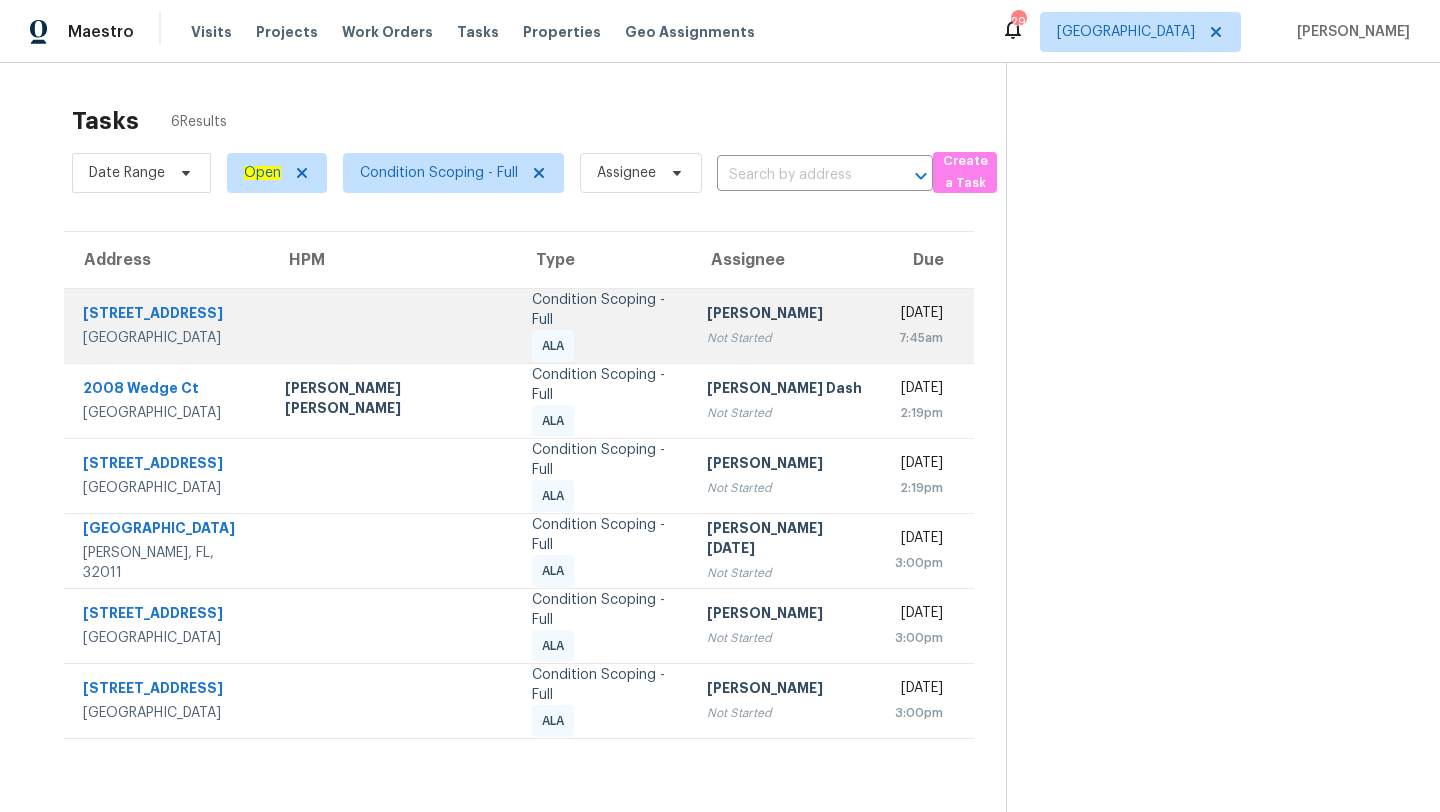 click at bounding box center [392, 325] 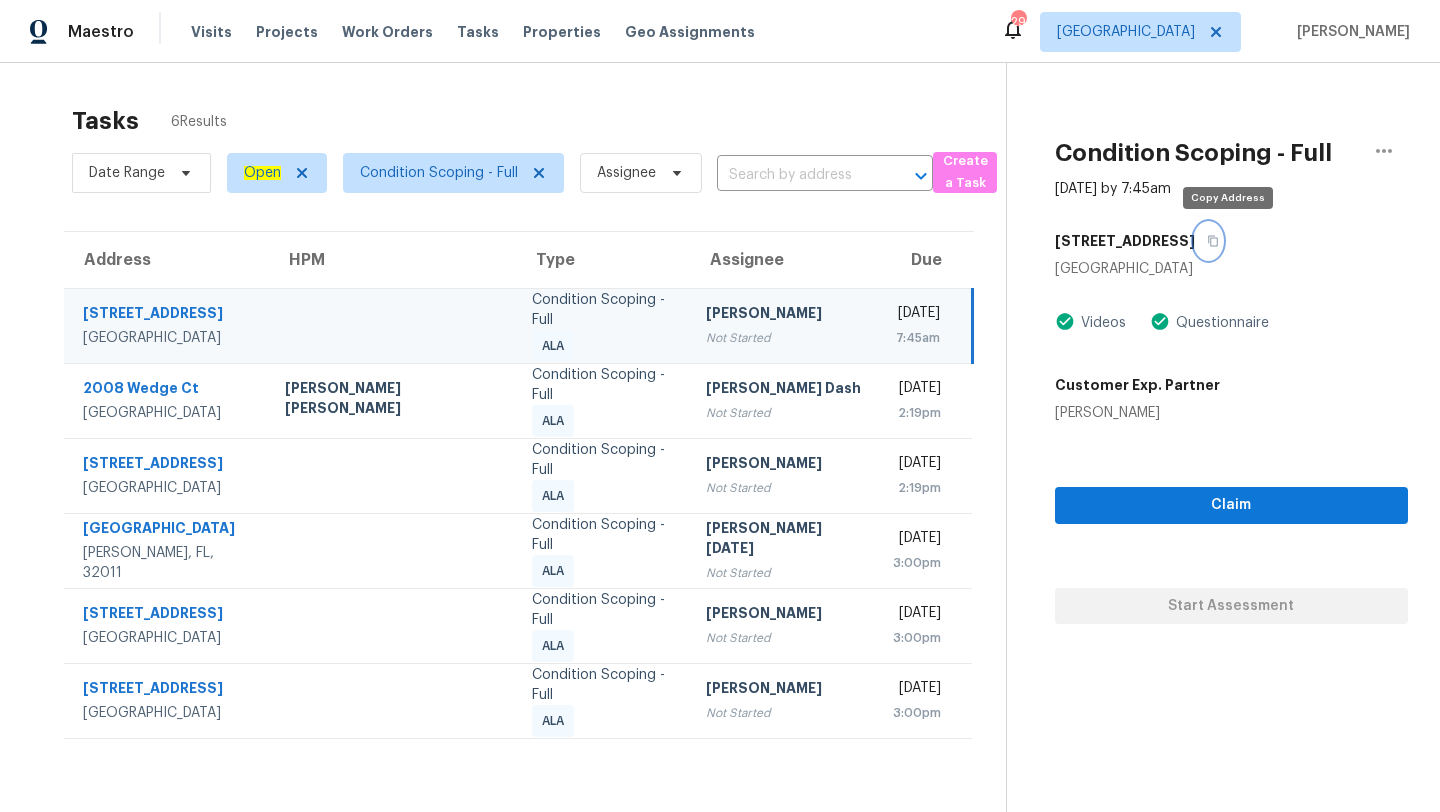 click 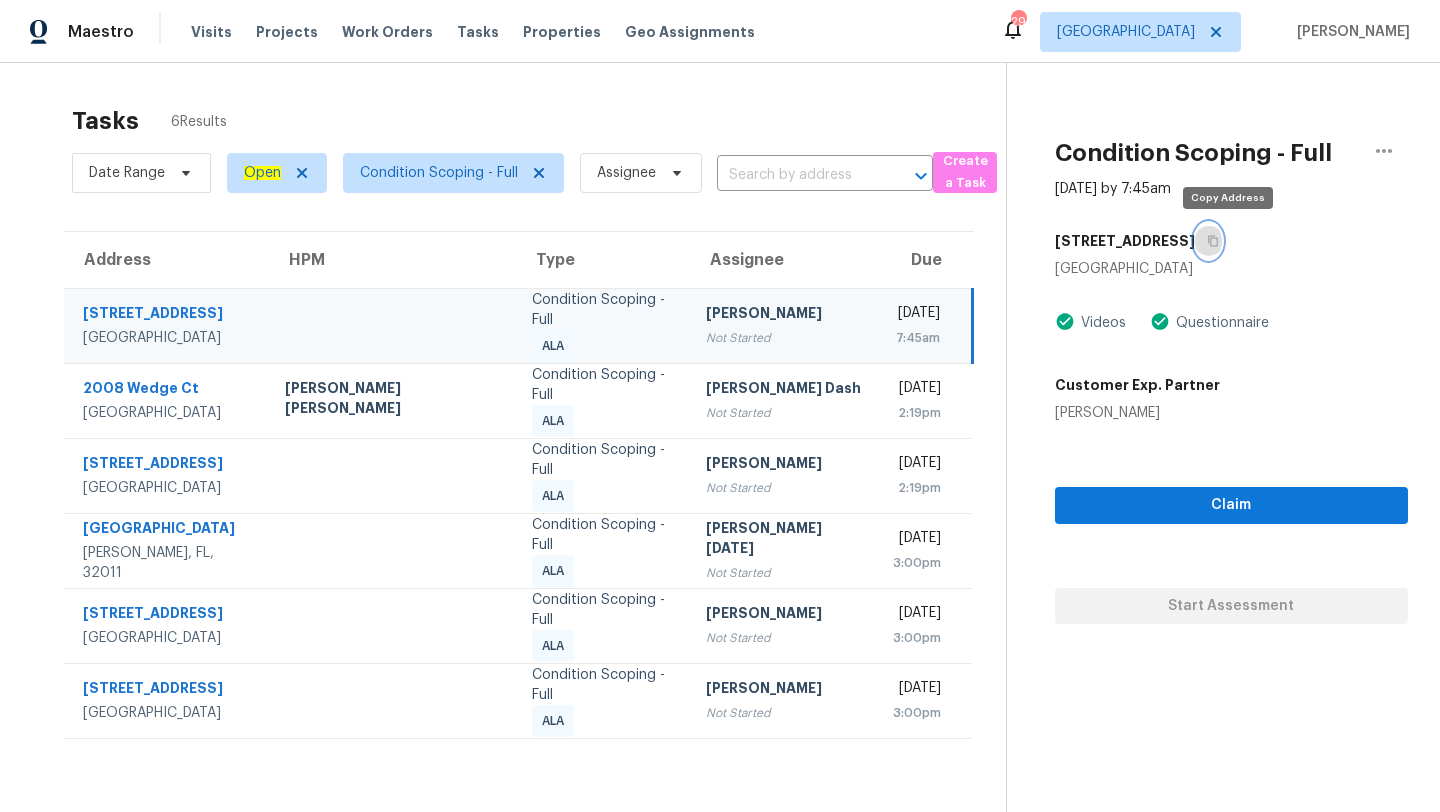 click 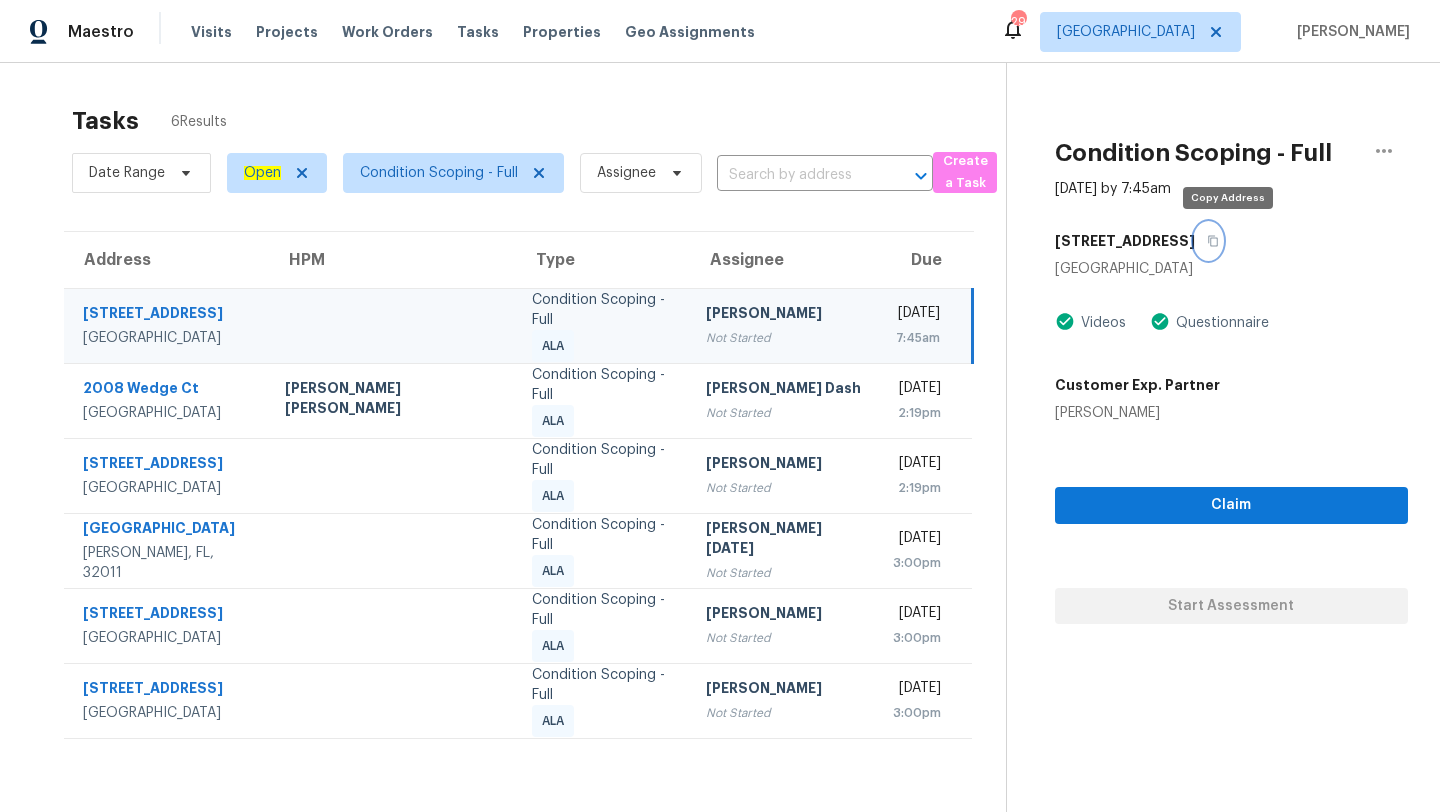 click 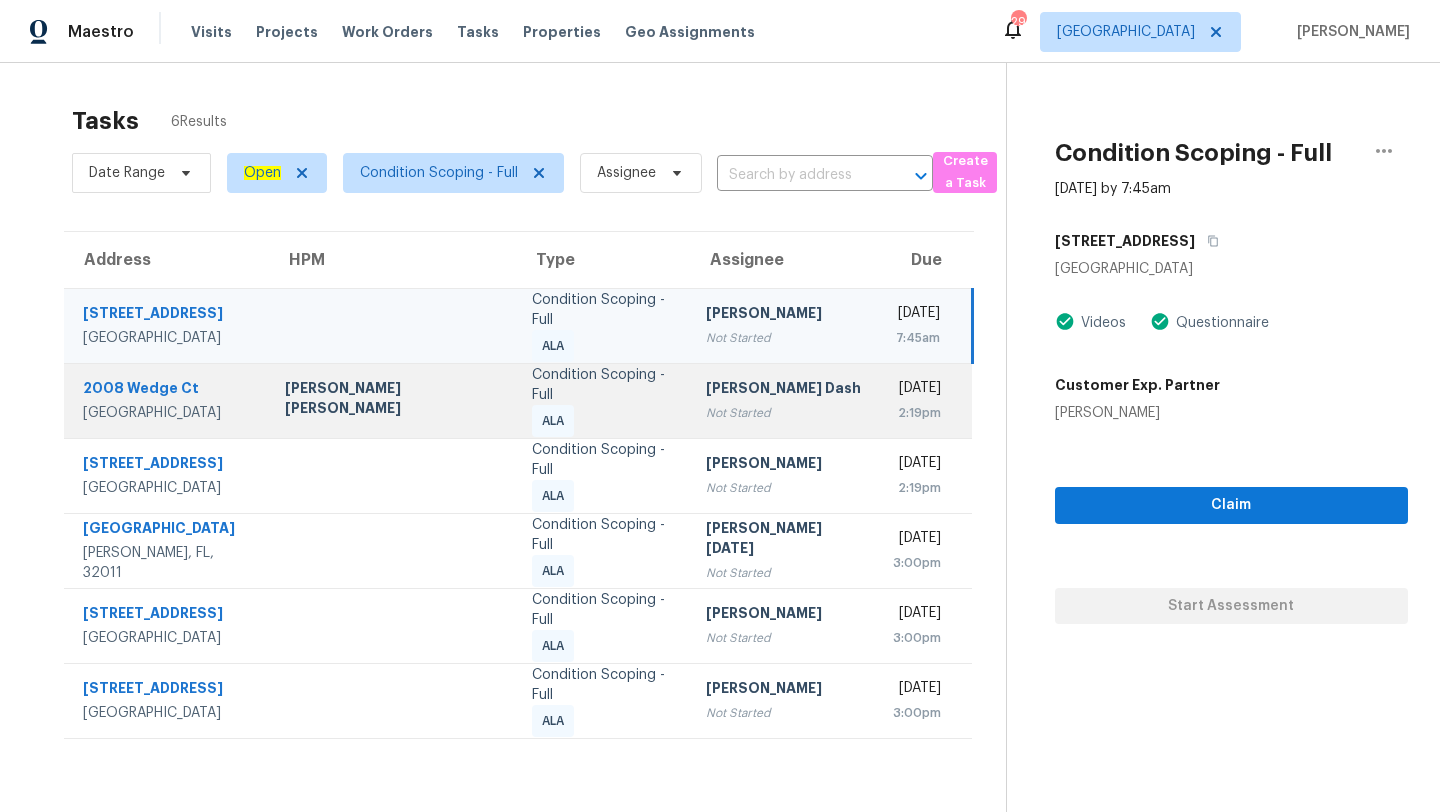 click on "Condition Scoping - Full ALA" at bounding box center (603, 400) 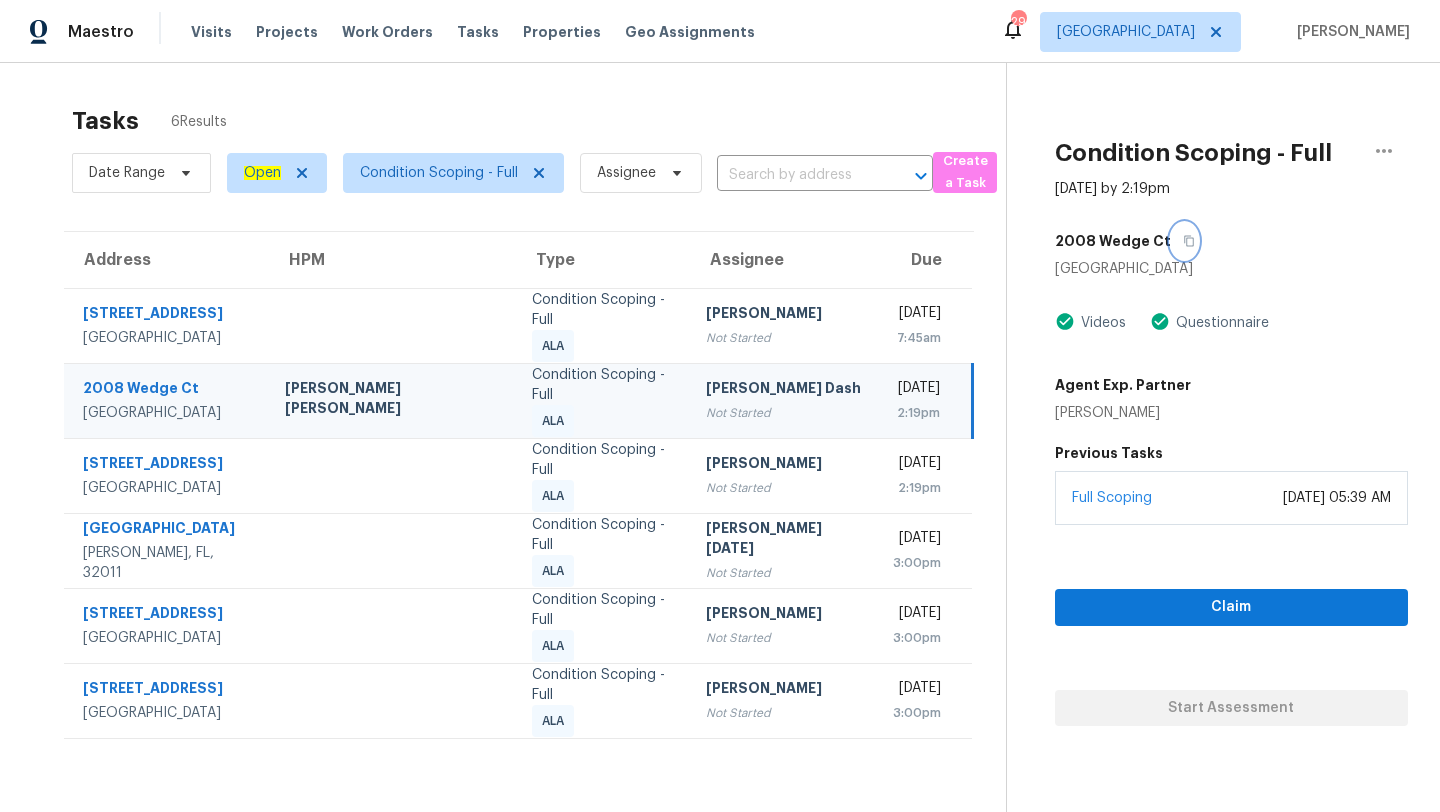 click at bounding box center [1184, 241] 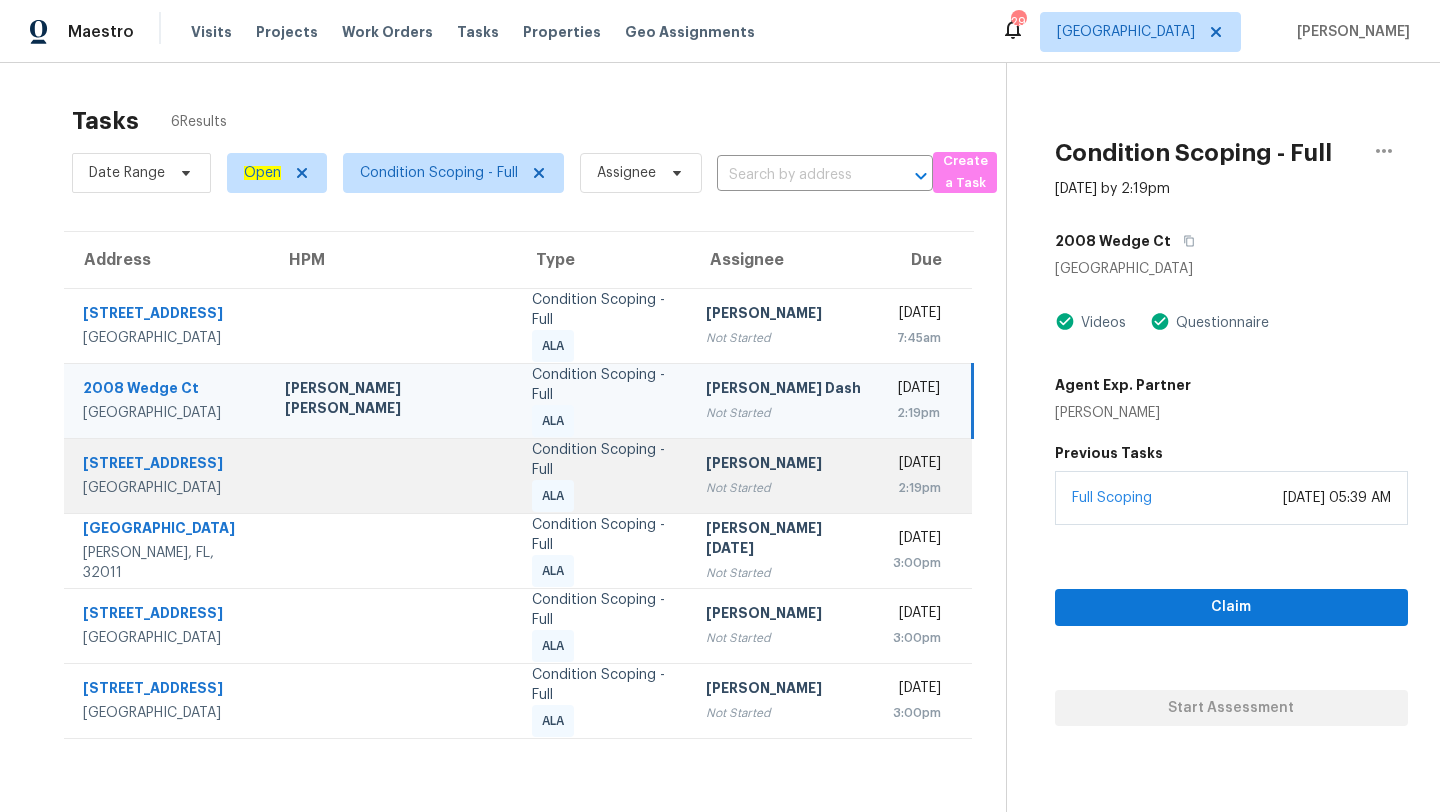 click on "Condition Scoping - Full" at bounding box center (603, 460) 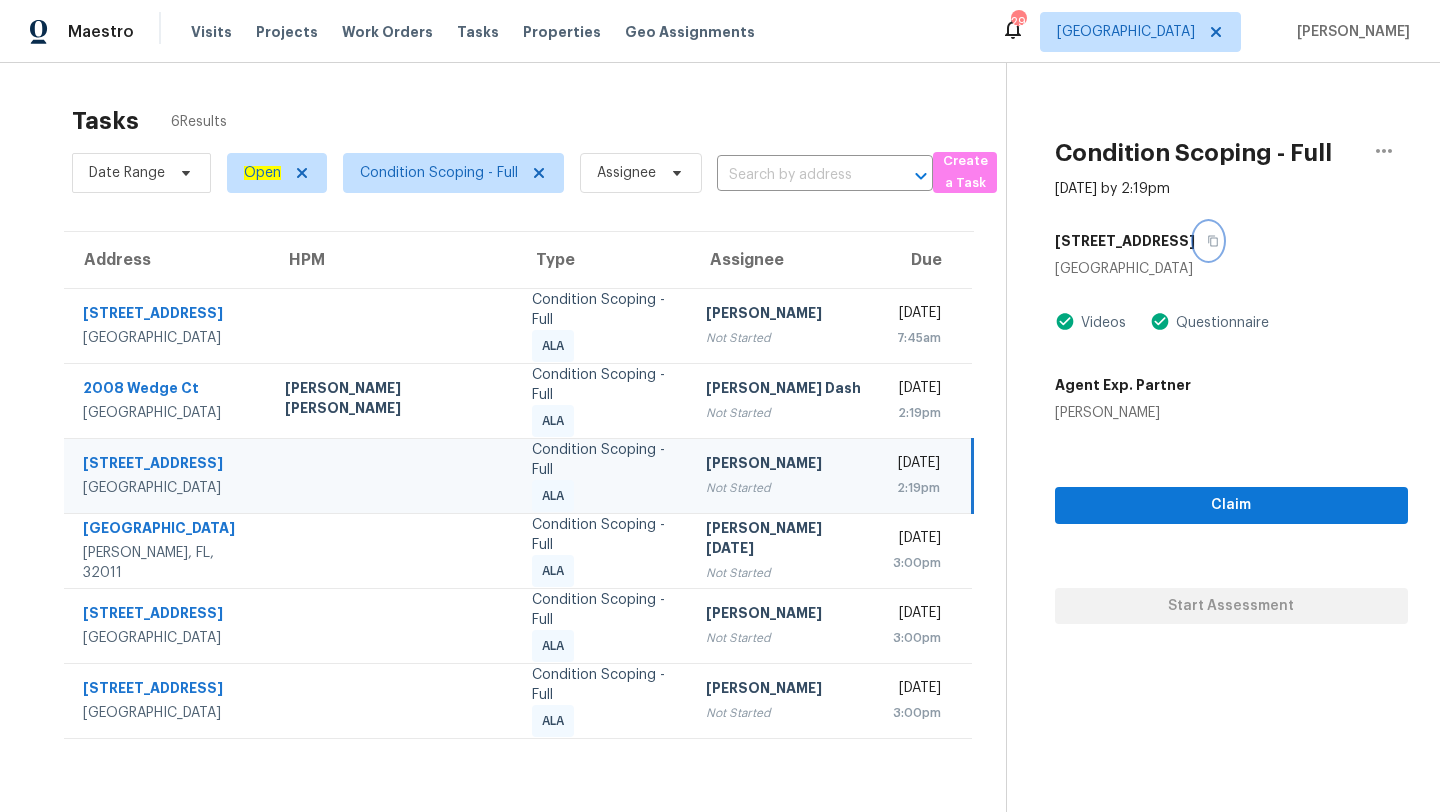 click 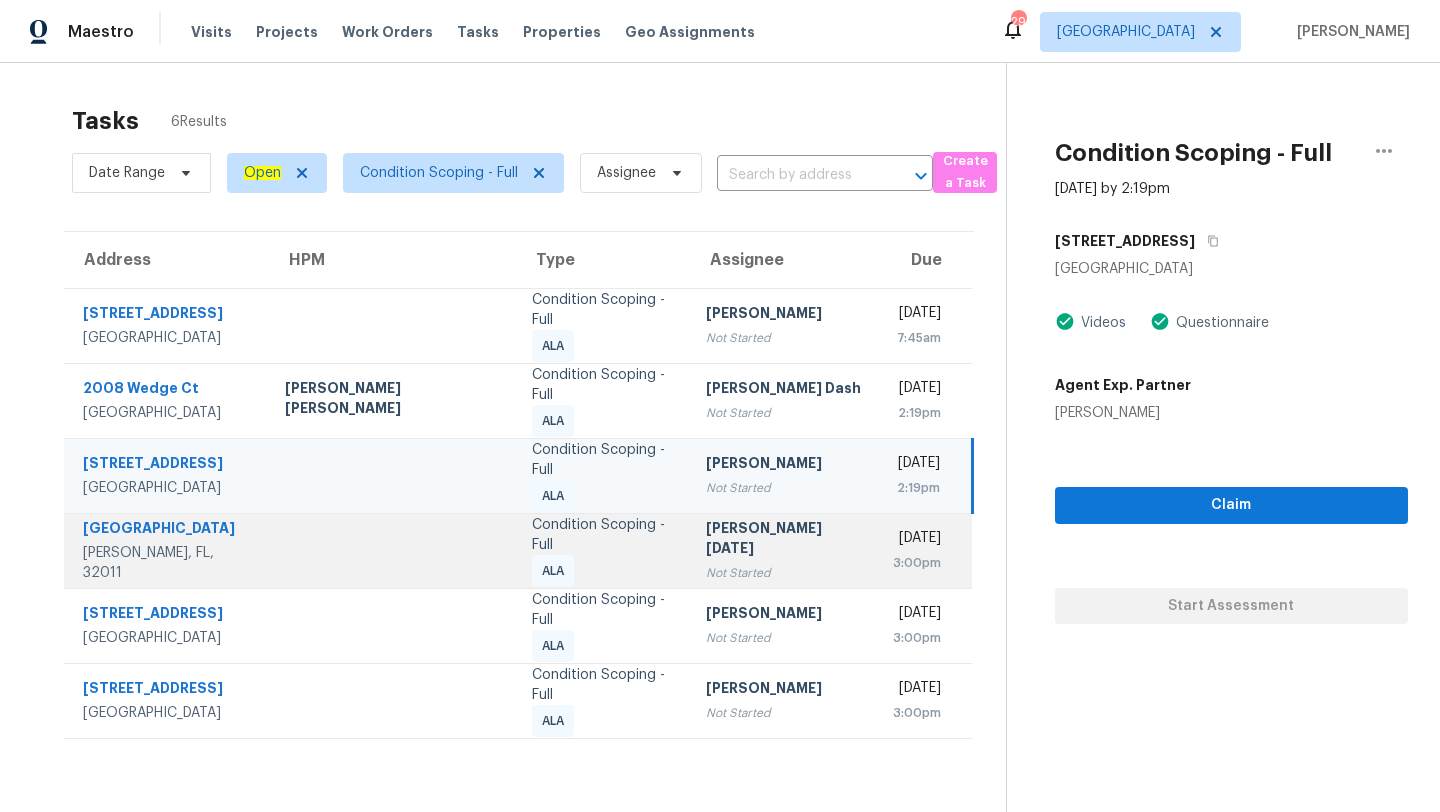 click on "Condition Scoping - Full ALA" at bounding box center (603, 551) 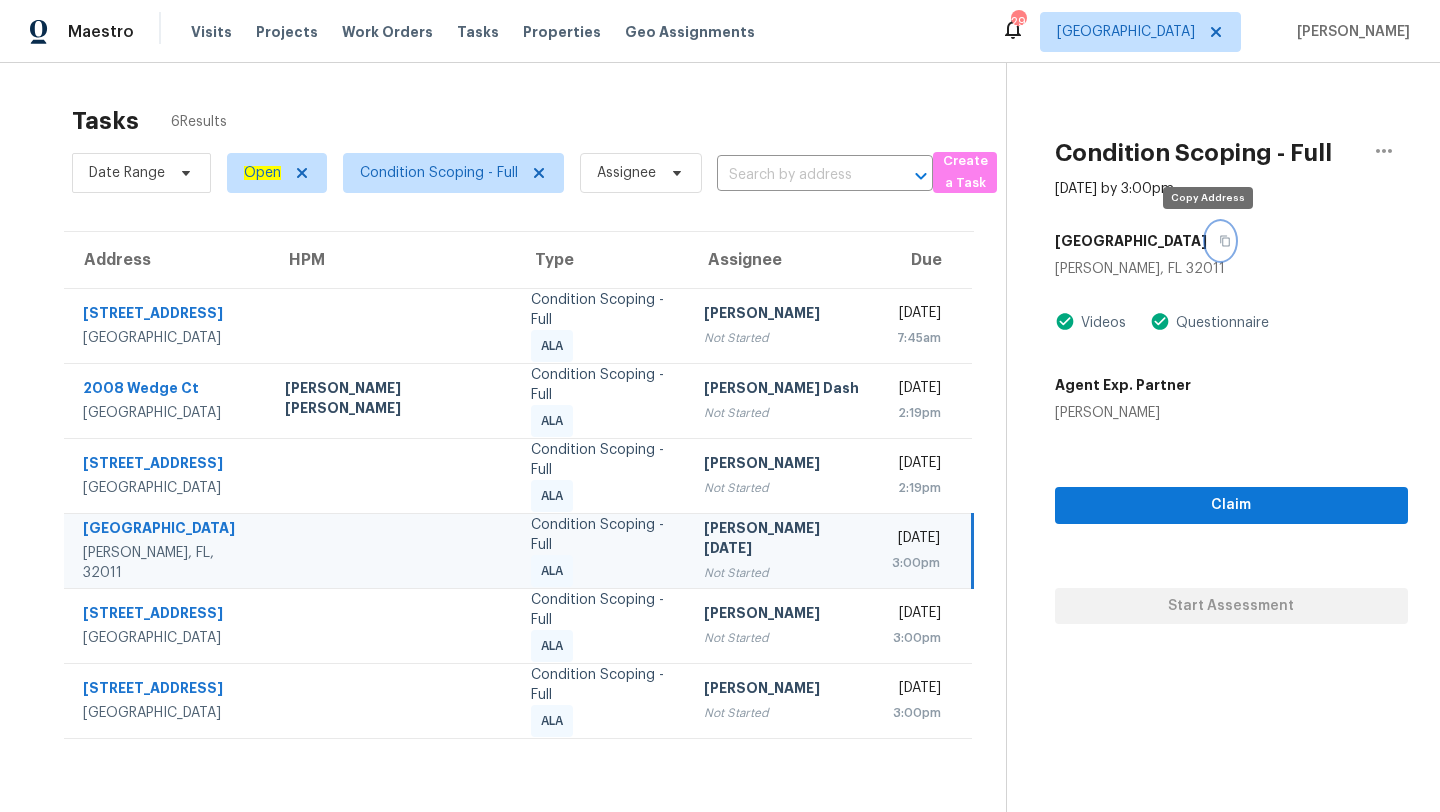 click 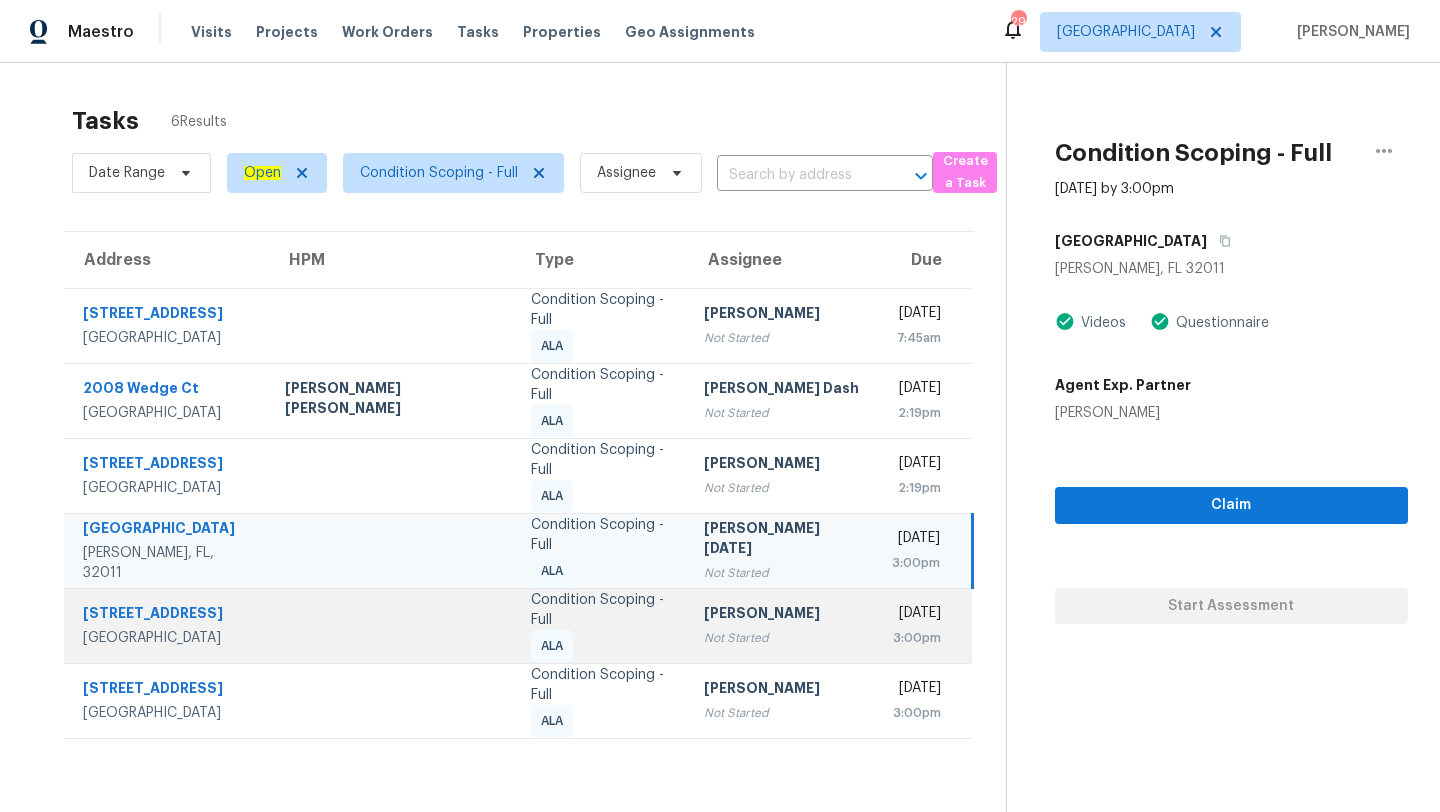 click on "Condition Scoping - Full ALA" at bounding box center [601, 625] 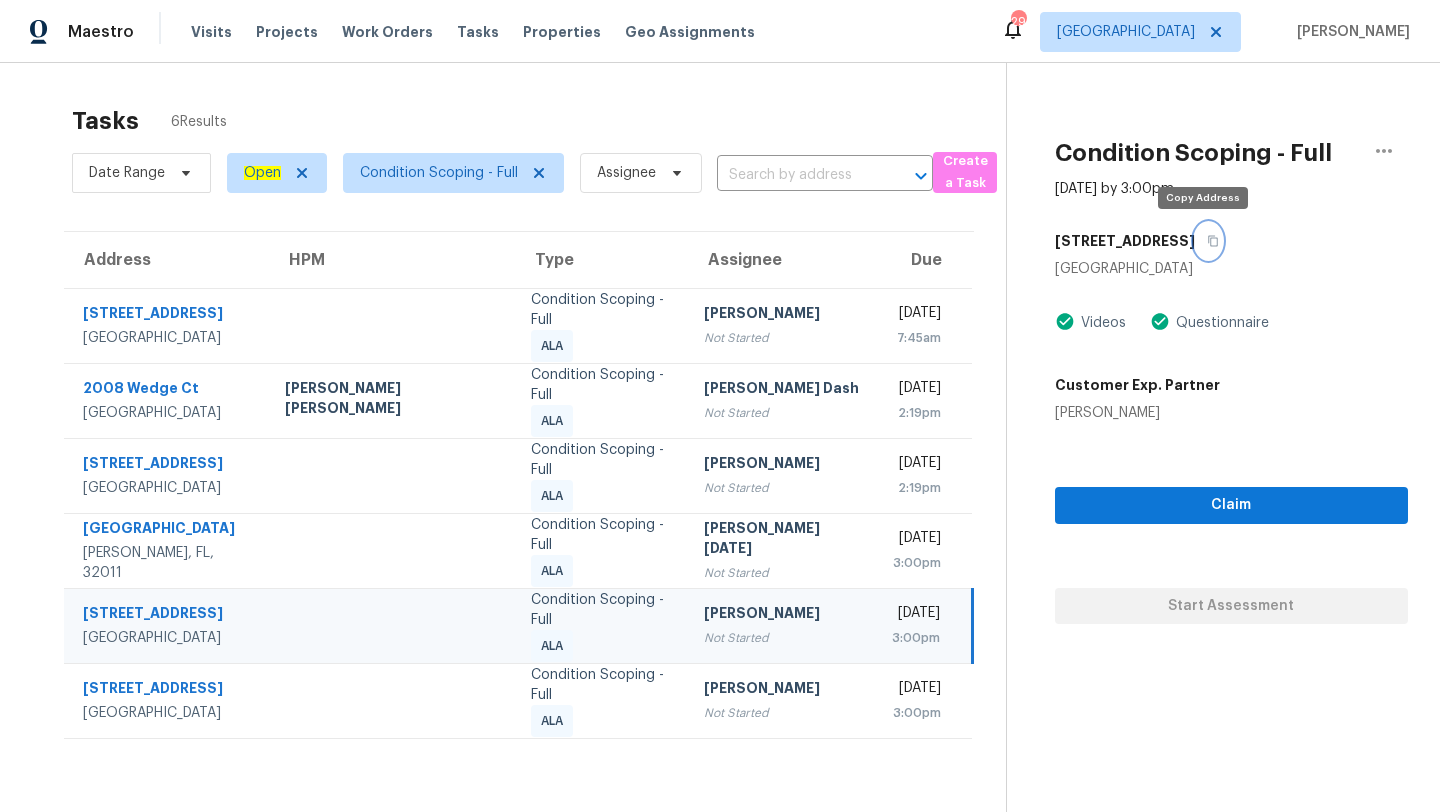 click 